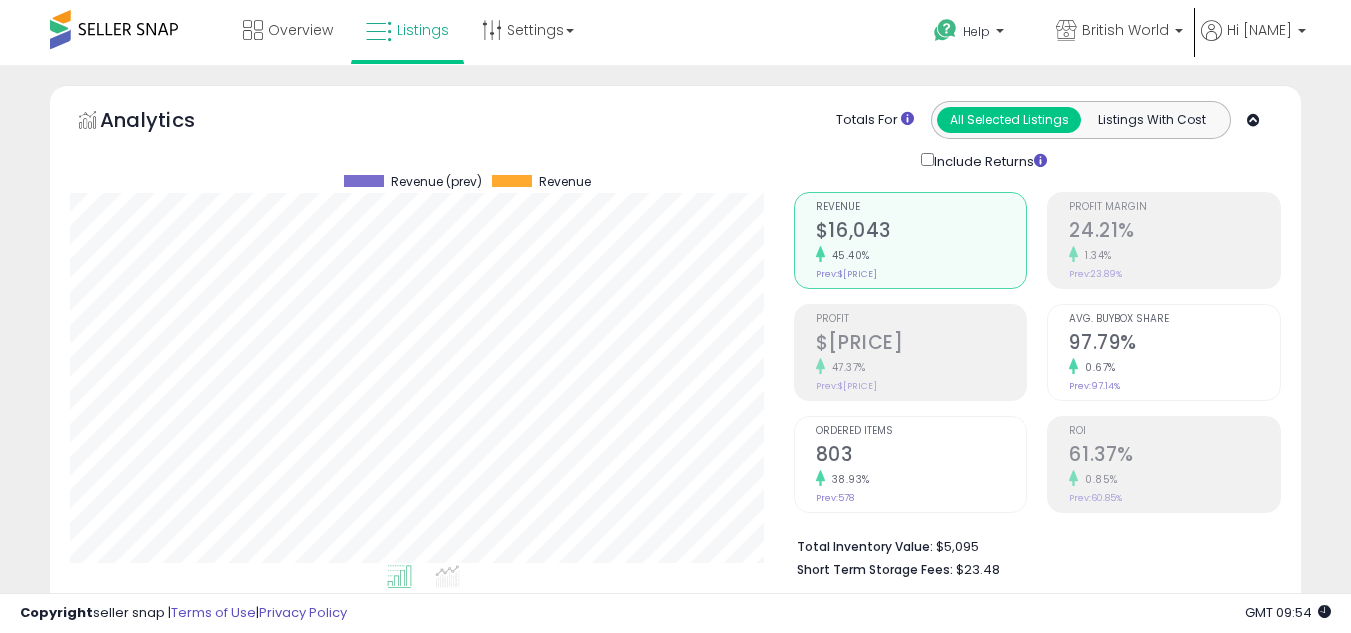 scroll, scrollTop: 480, scrollLeft: 0, axis: vertical 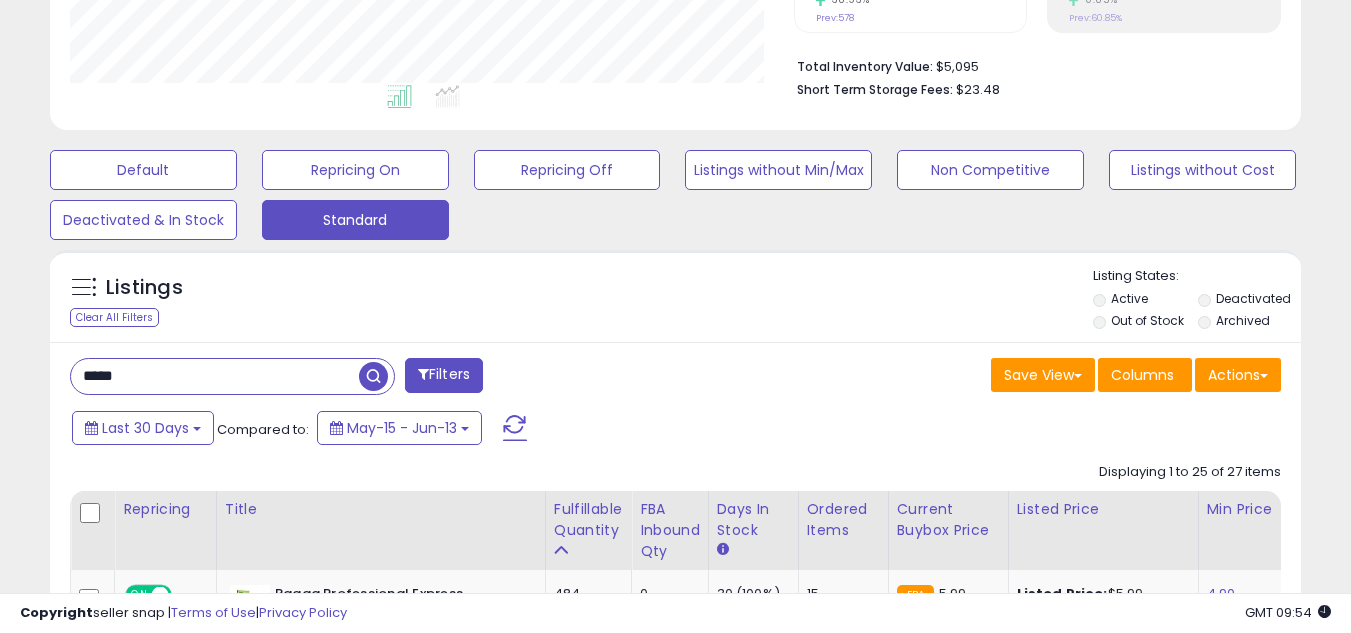 click on "*****" at bounding box center [215, 376] 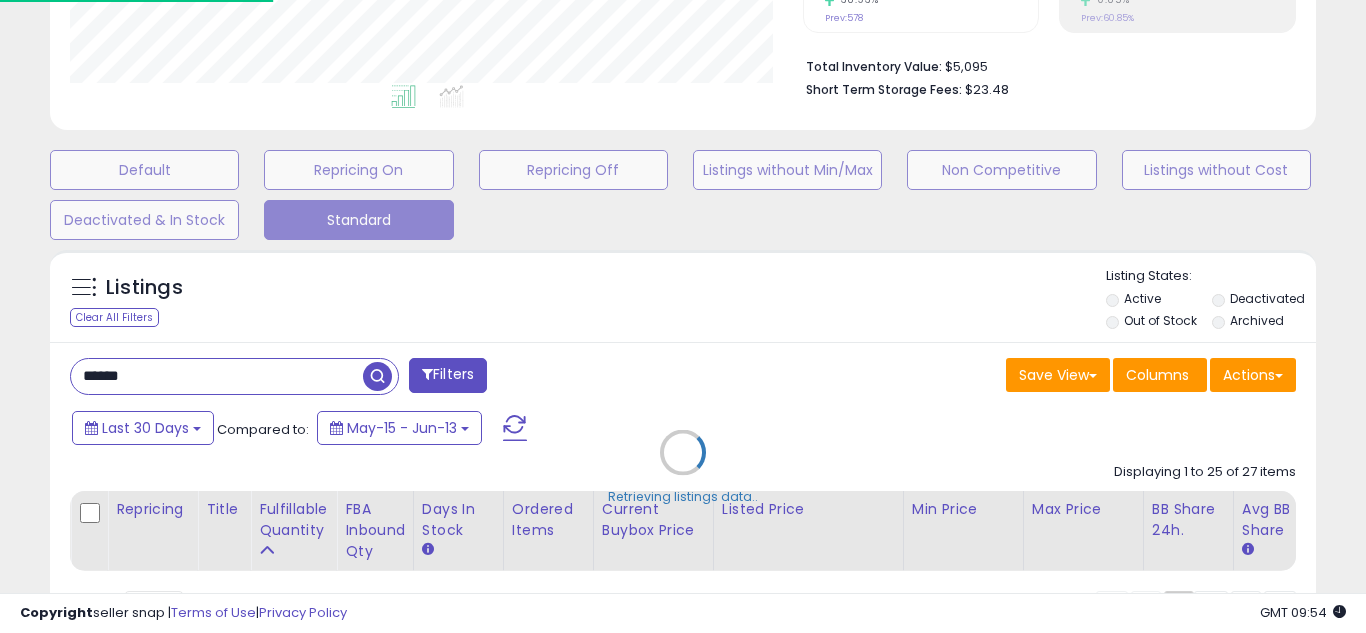 scroll, scrollTop: 999590, scrollLeft: 999267, axis: both 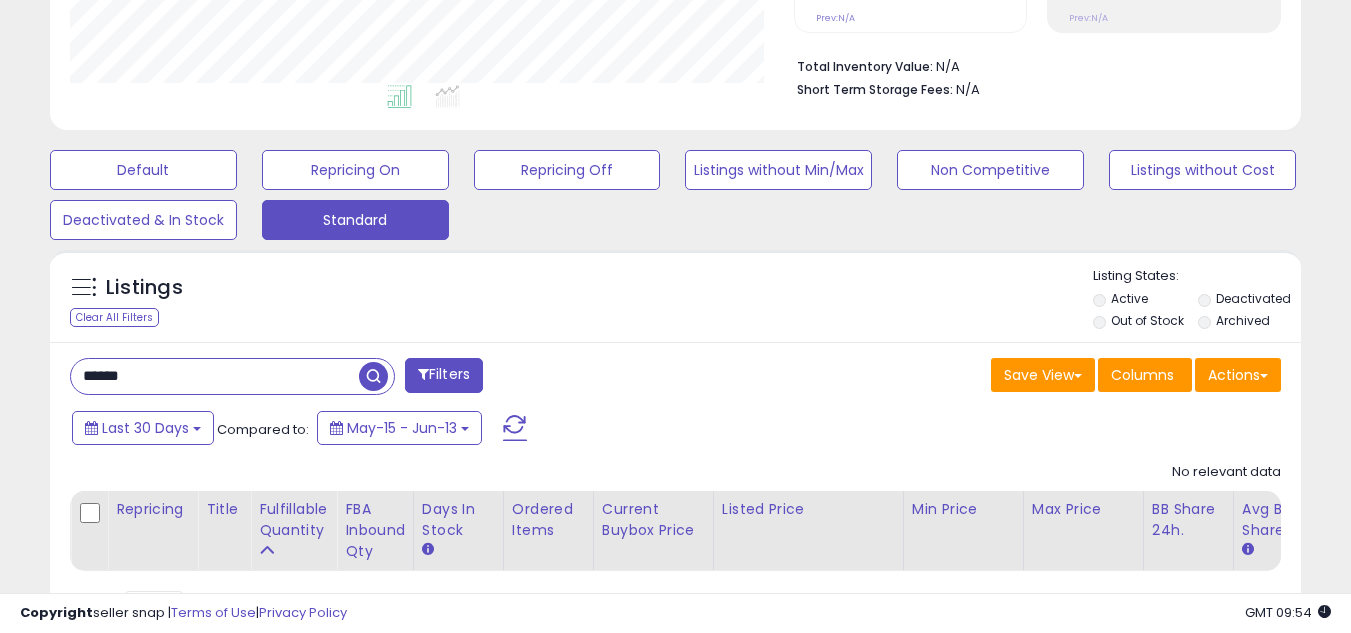 click on "******
Filters
Save View
Save As New View
Update Current View" at bounding box center (675, 496) 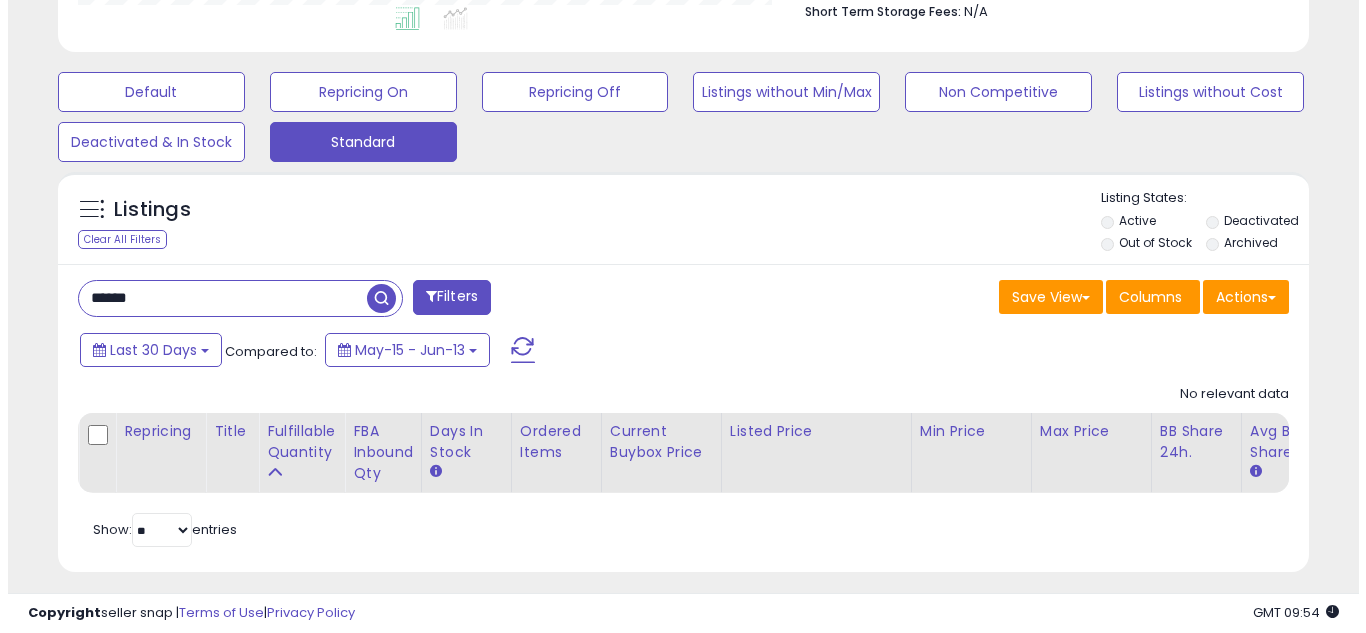 scroll, scrollTop: 560, scrollLeft: 0, axis: vertical 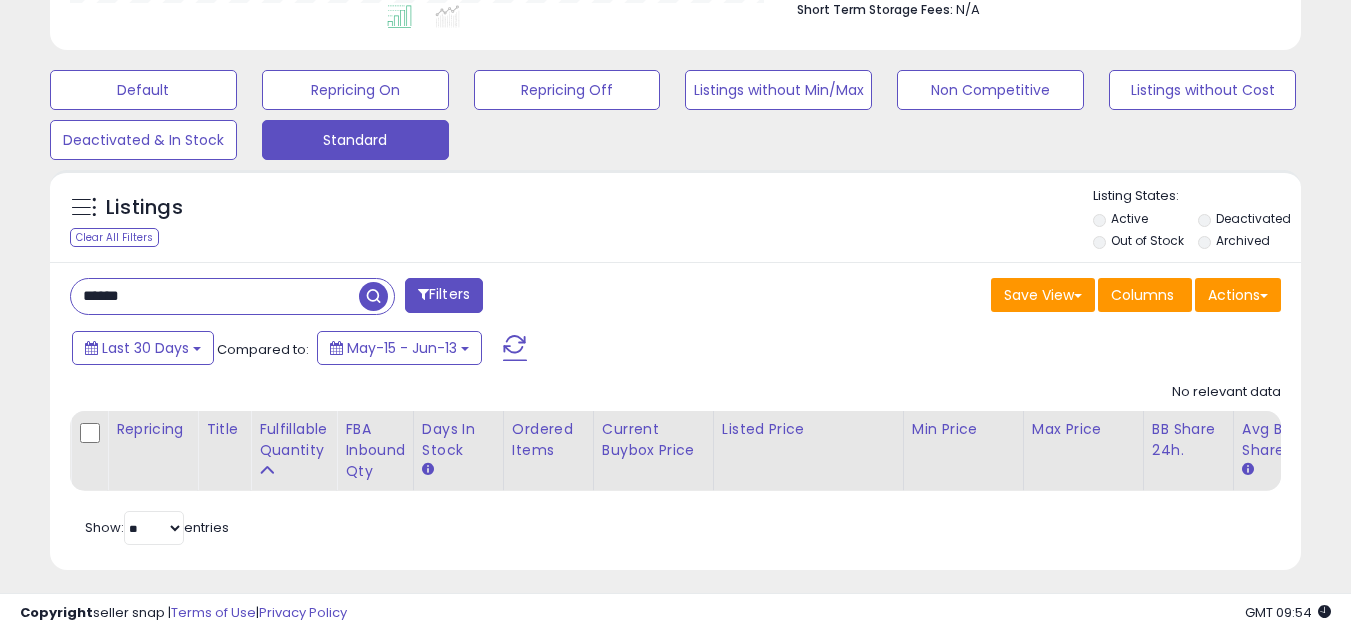 click on "******" at bounding box center (215, 296) 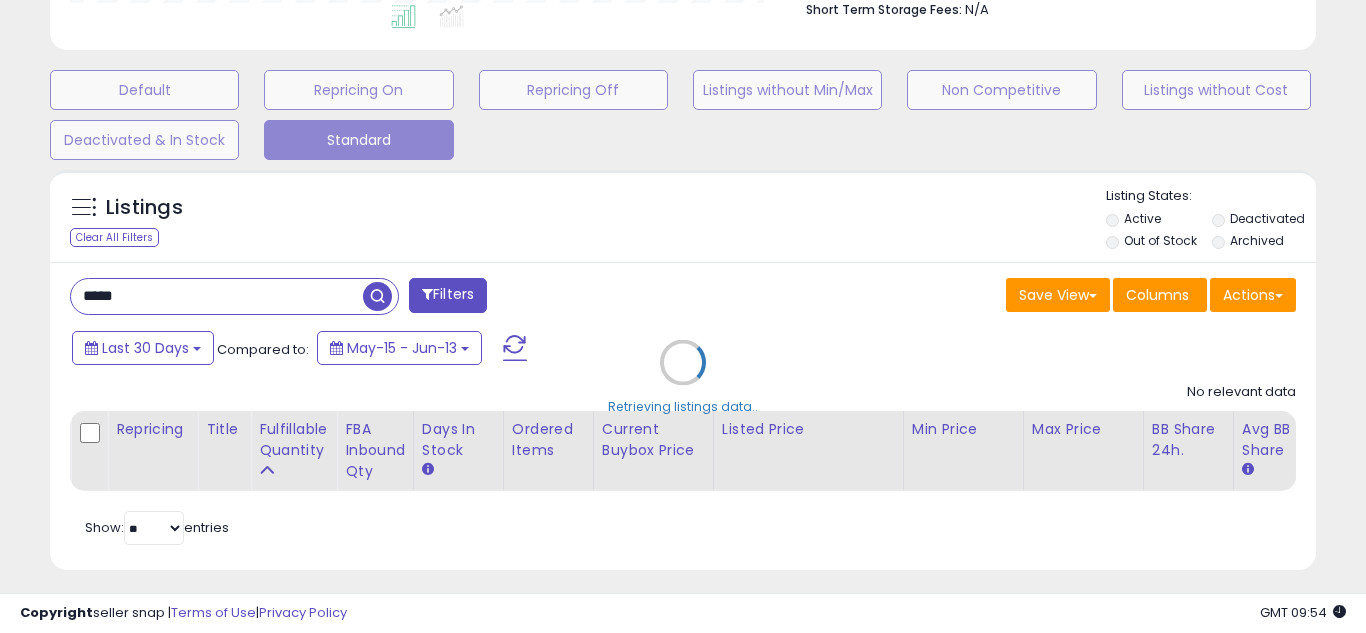 scroll, scrollTop: 999590, scrollLeft: 999267, axis: both 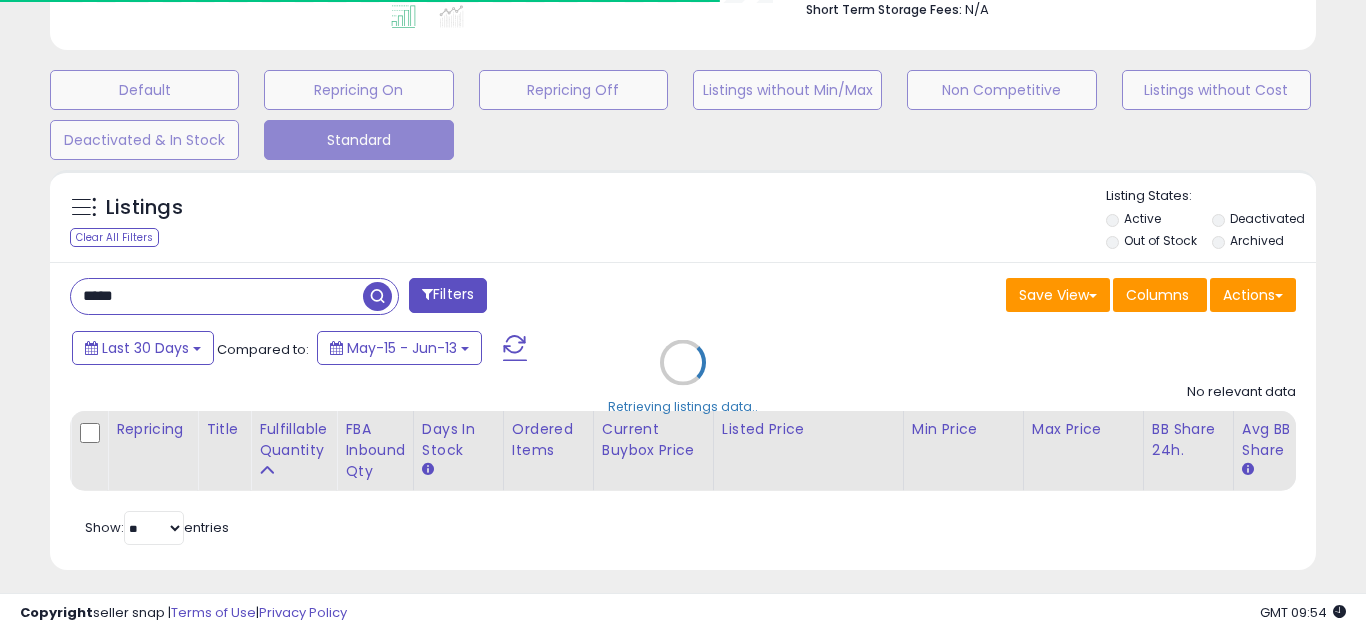 click on "Retrieving listings data.." at bounding box center (683, 377) 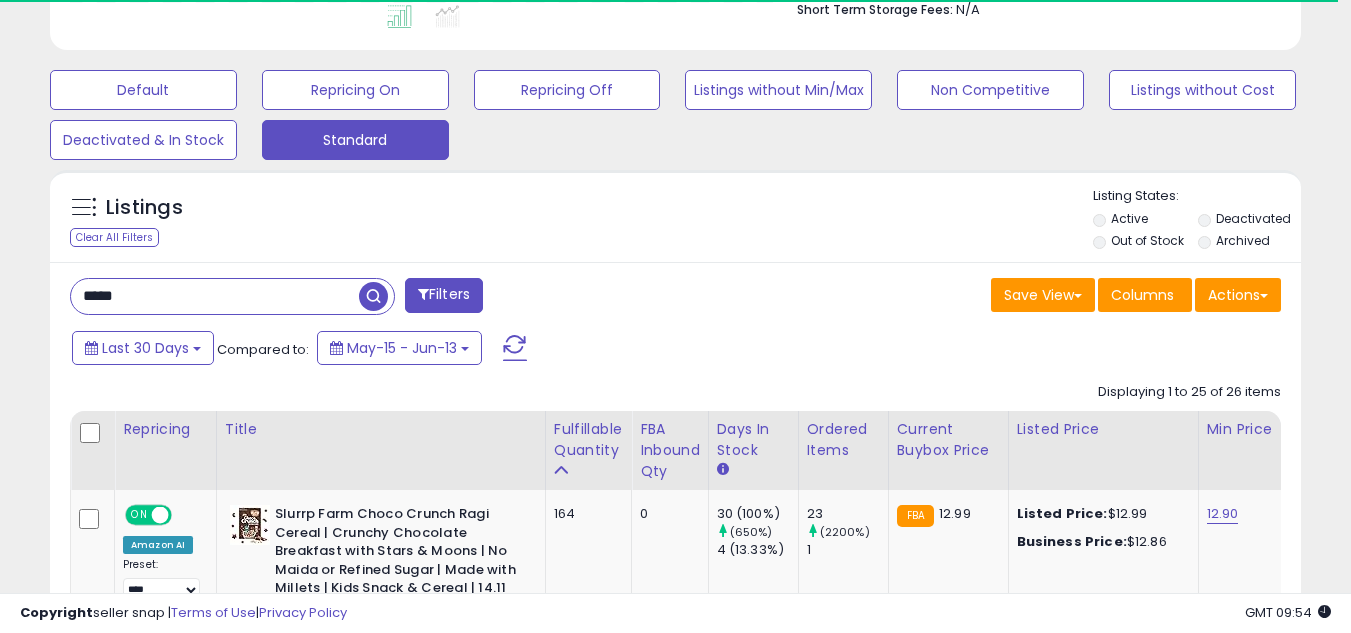 scroll, scrollTop: 410, scrollLeft: 724, axis: both 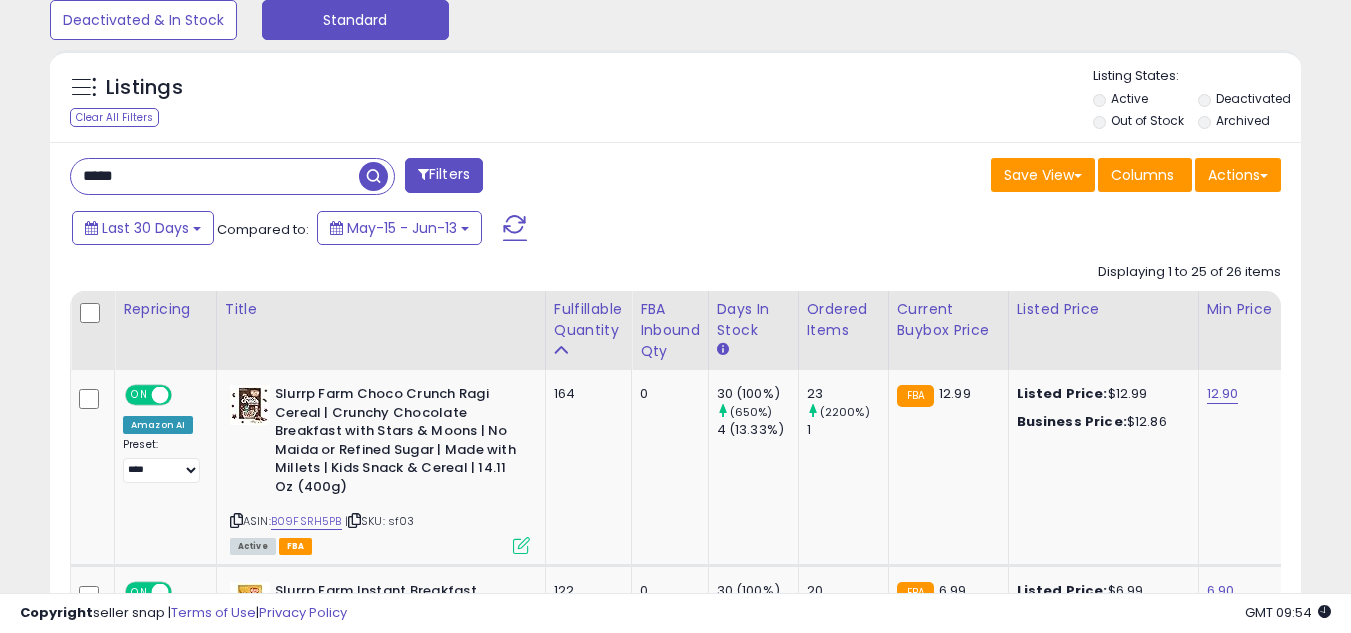 click on "*****" at bounding box center (215, 176) 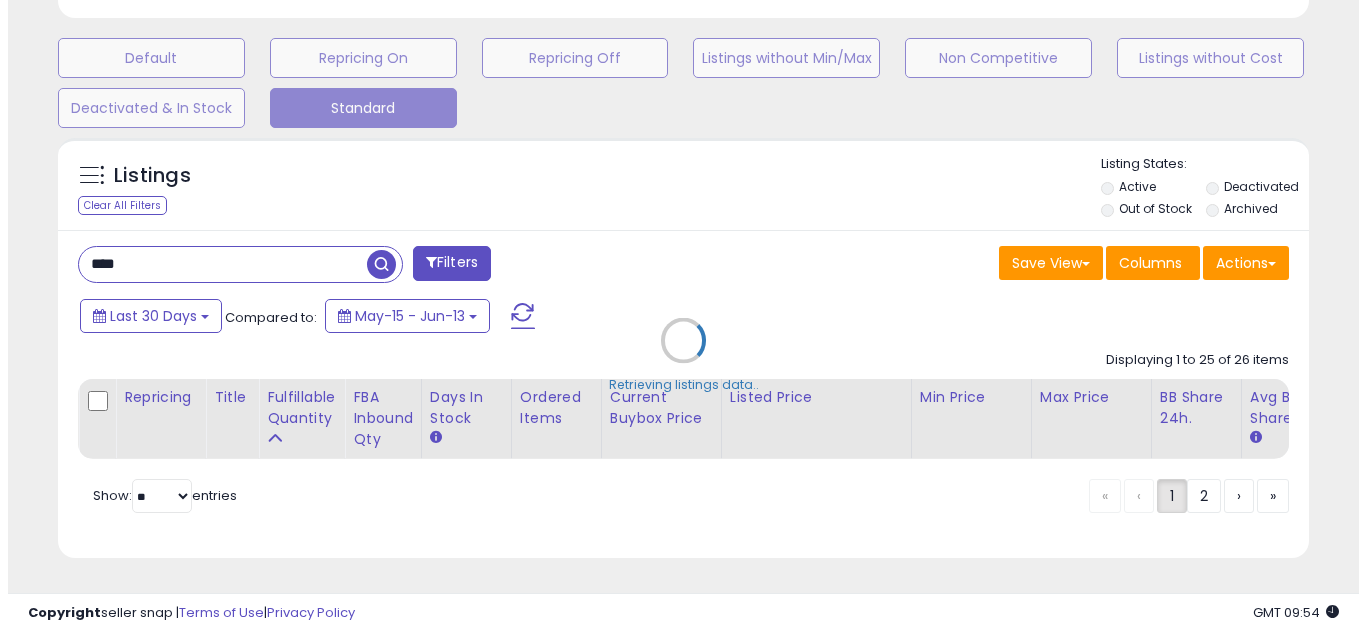 scroll, scrollTop: 607, scrollLeft: 0, axis: vertical 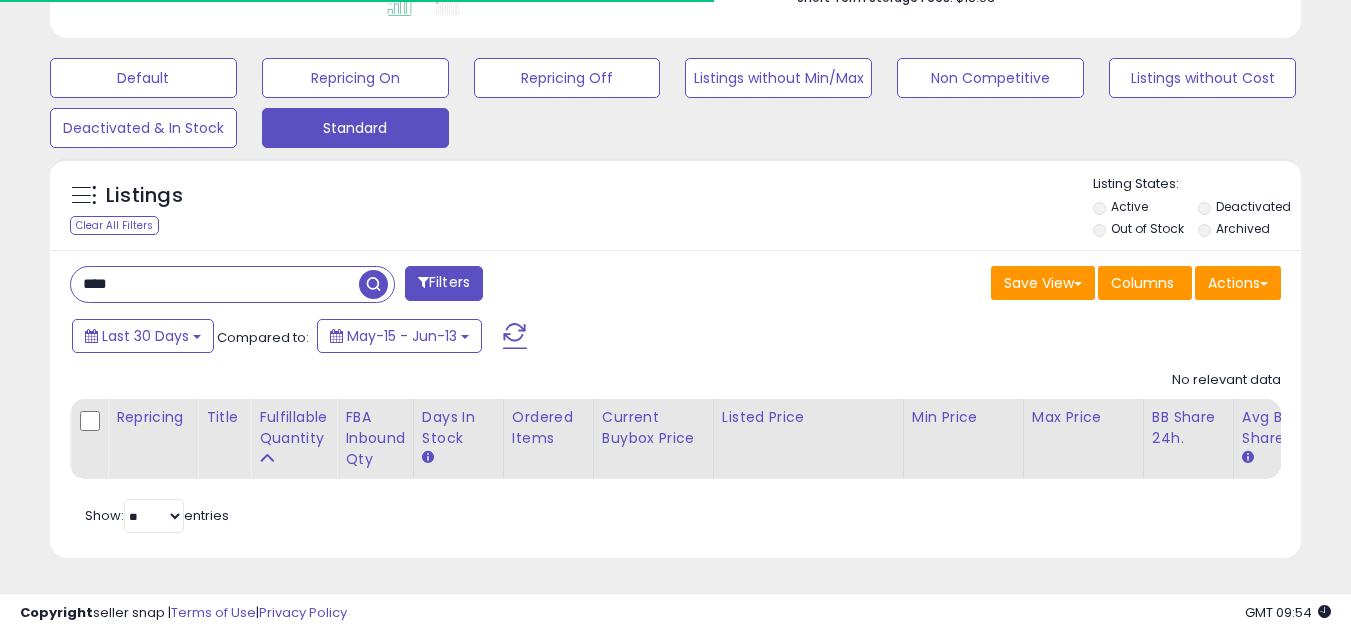 click on "Save View
Save As New View
Update Current View
Columns
Actions
Import  Export Visible Columns" at bounding box center (986, 285) 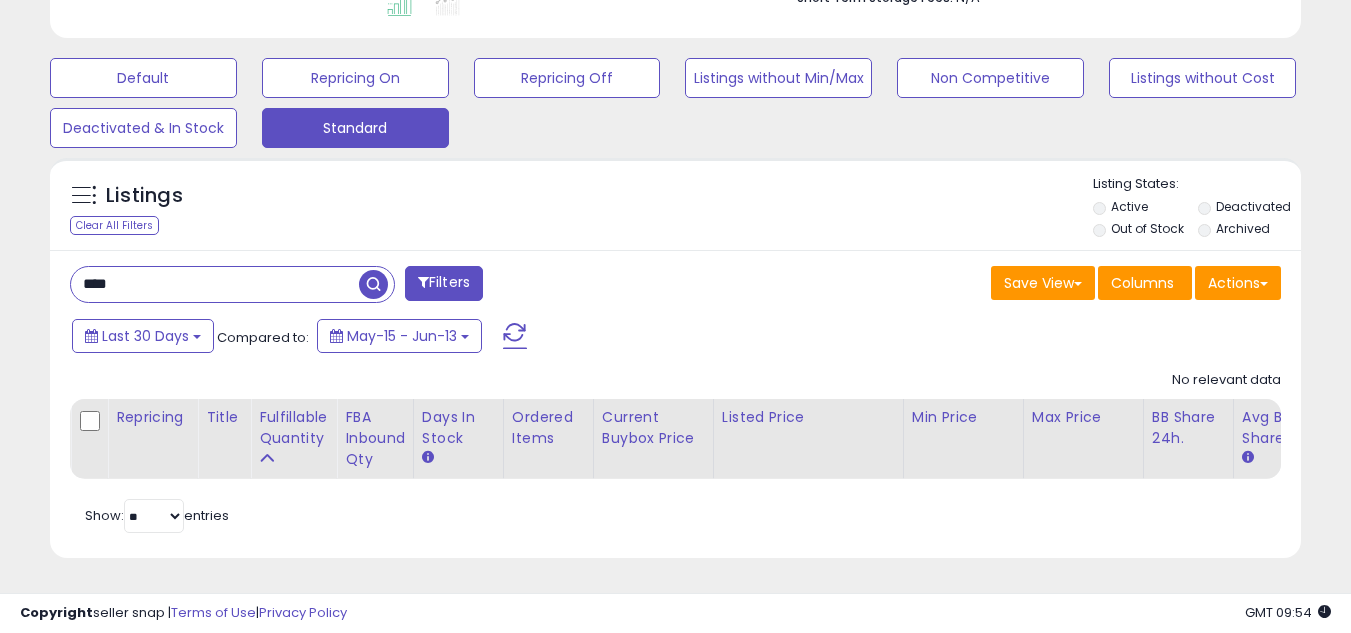 scroll, scrollTop: 999590, scrollLeft: 999276, axis: both 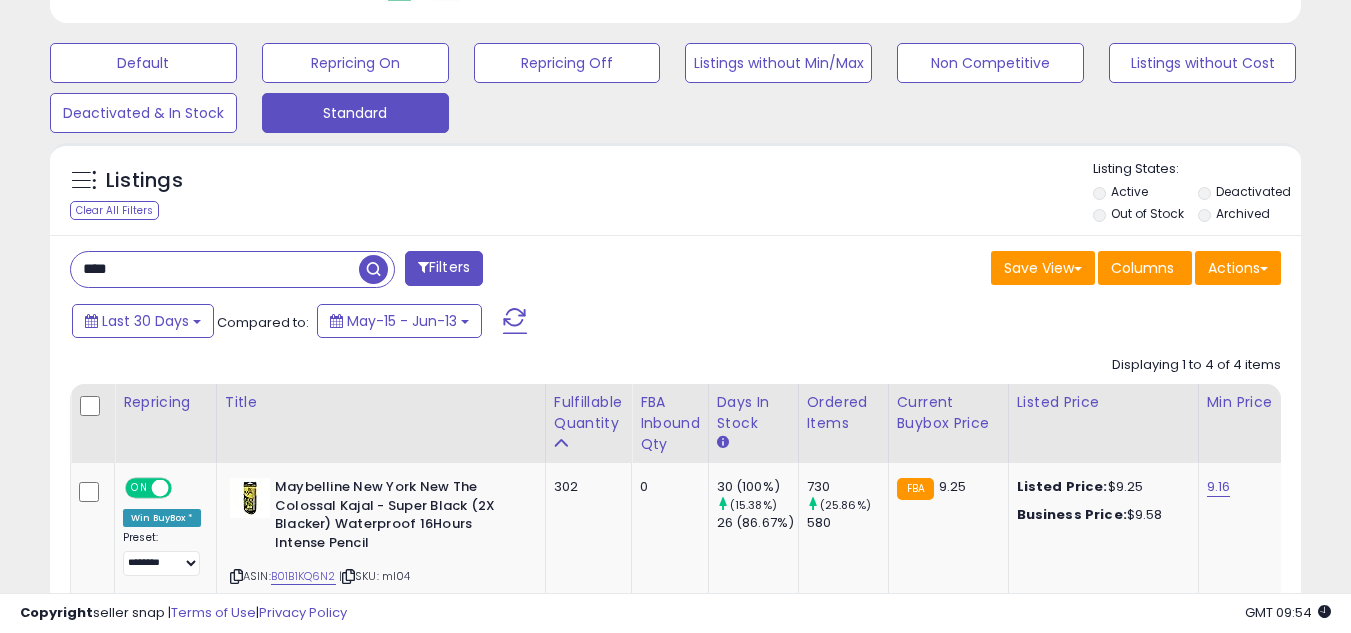 type on "****" 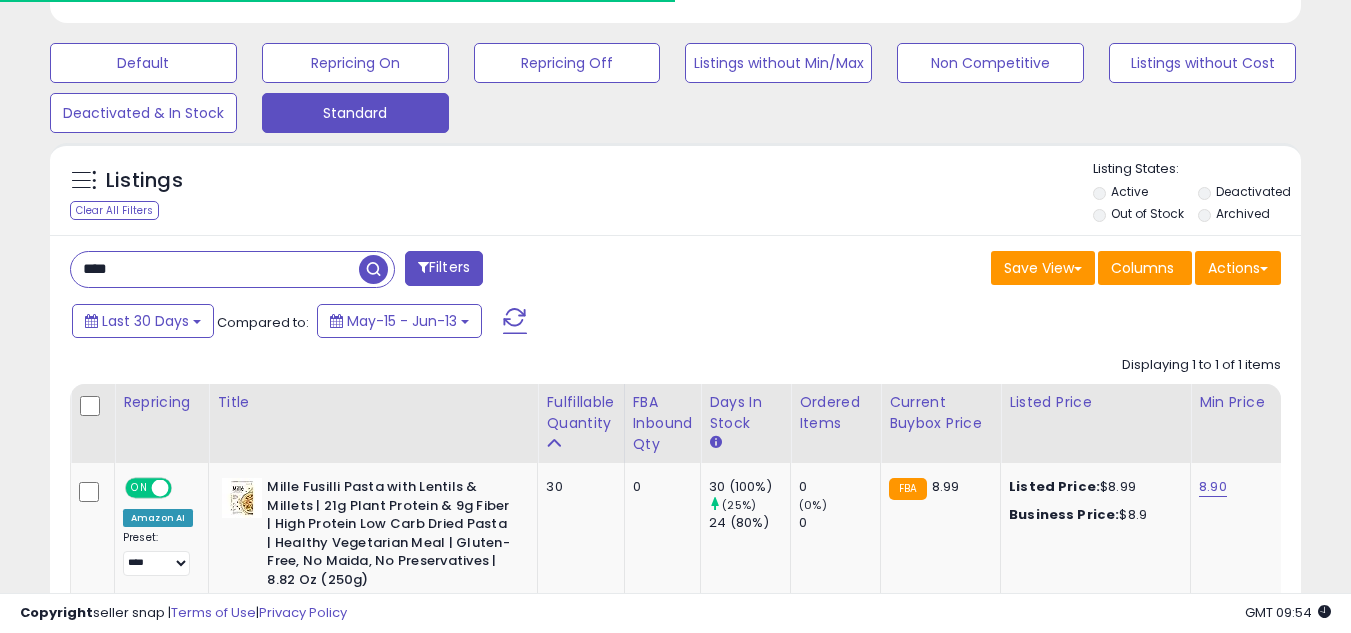 click on "Listings
Clear All Filters" at bounding box center (675, 189) 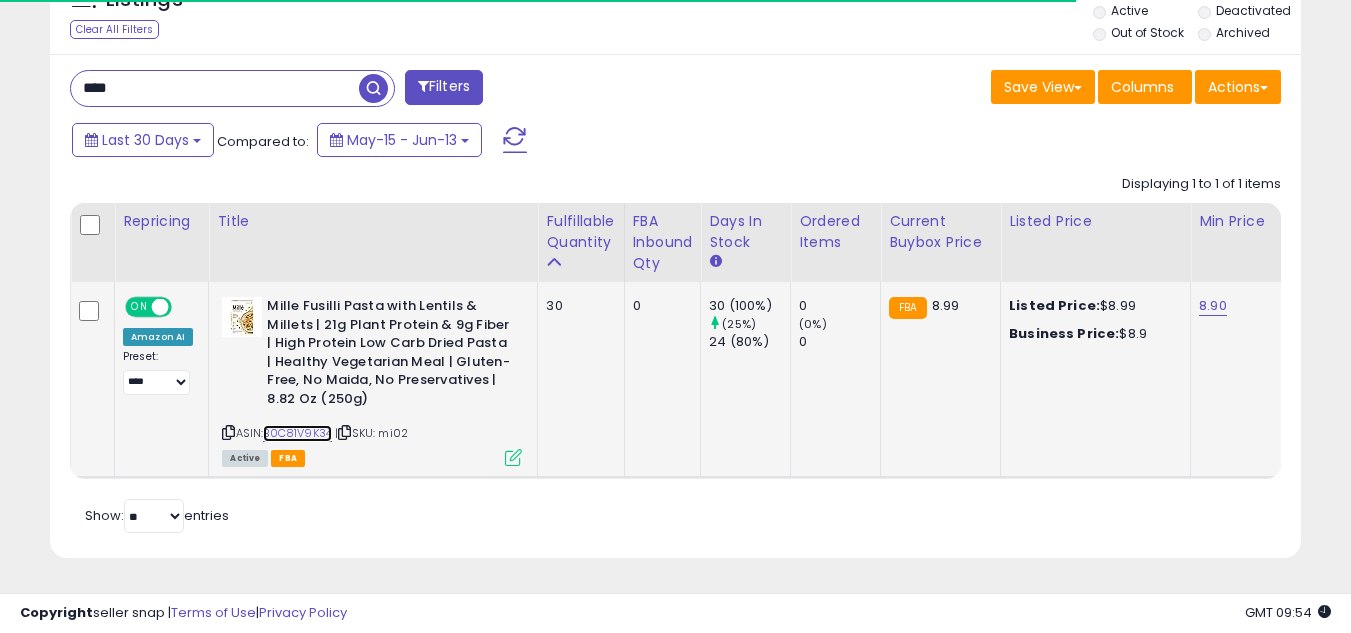 click on "B0C81V9K34" at bounding box center (297, 433) 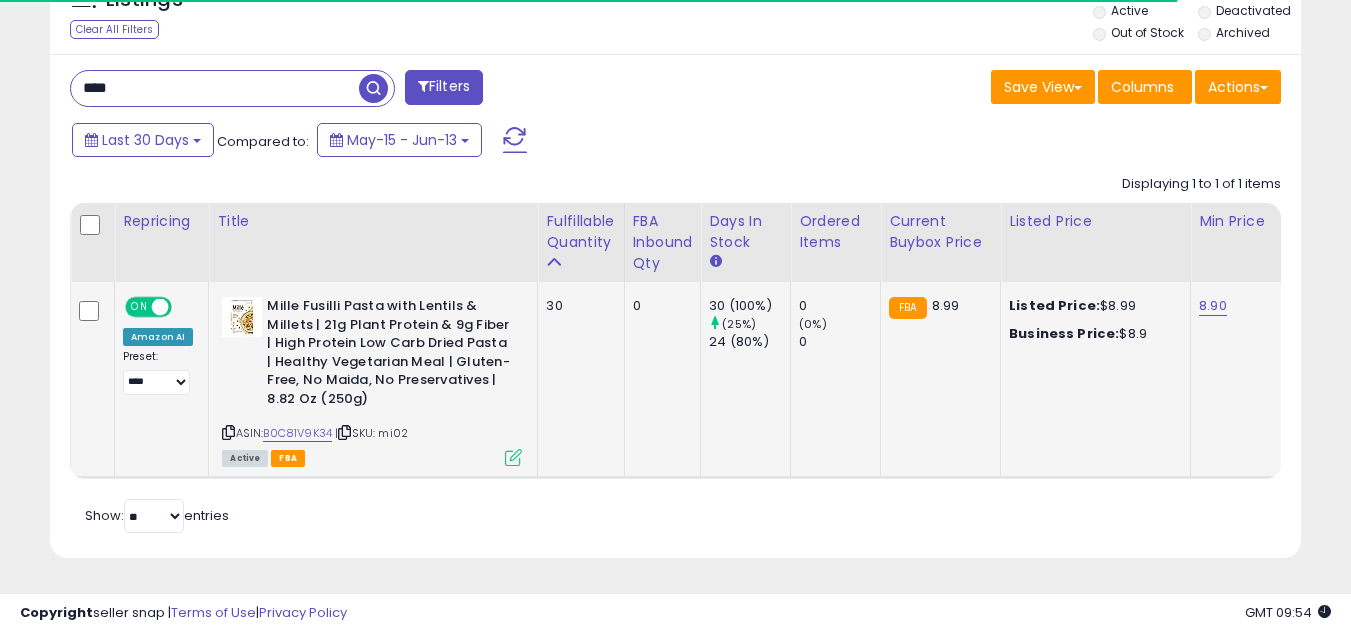 click at bounding box center (513, 457) 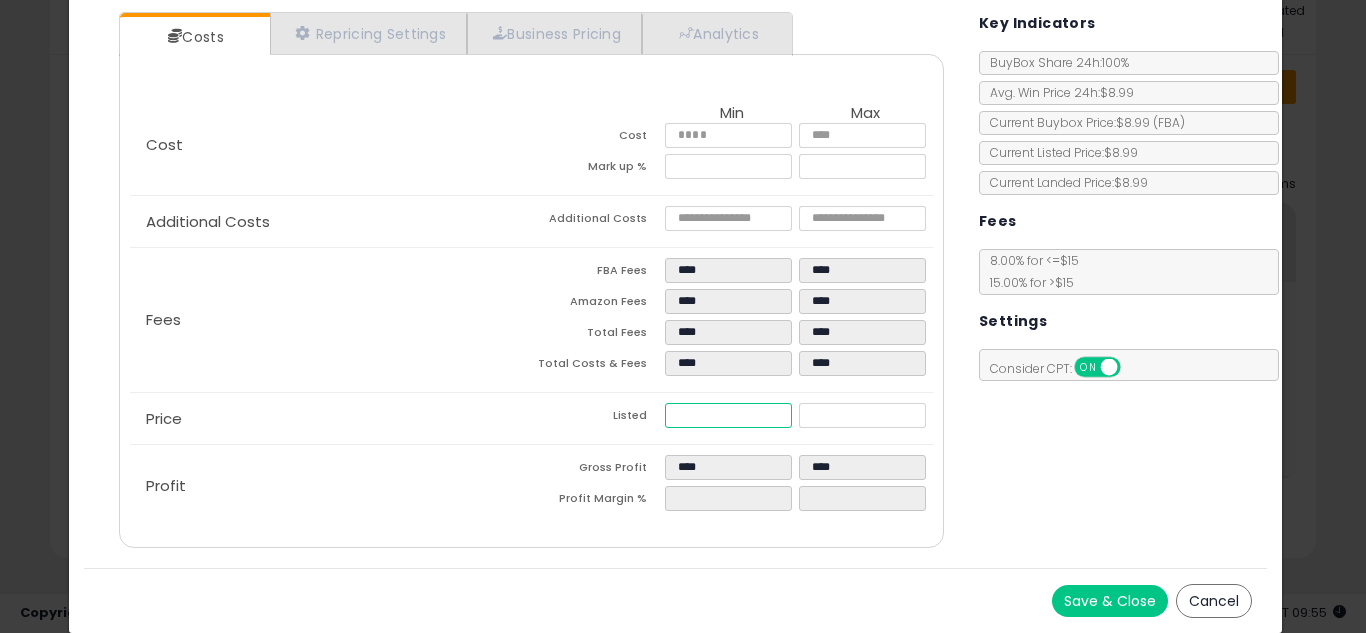 click on "****" at bounding box center [728, 415] 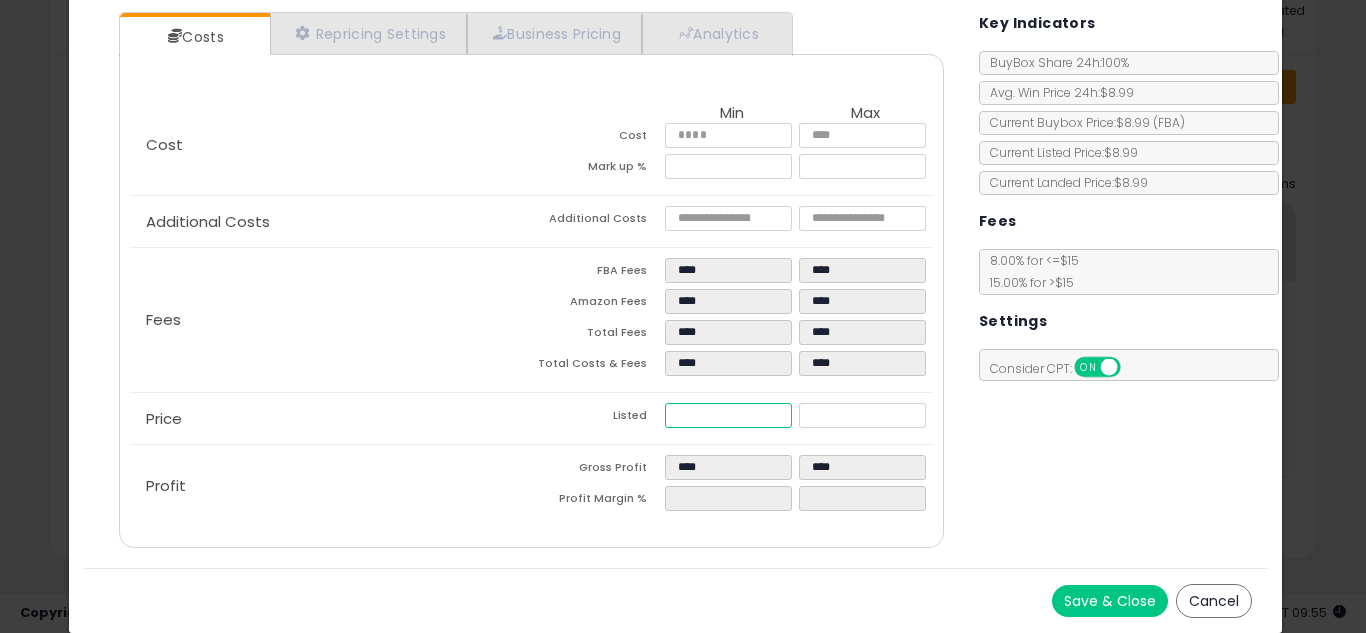 type on "****" 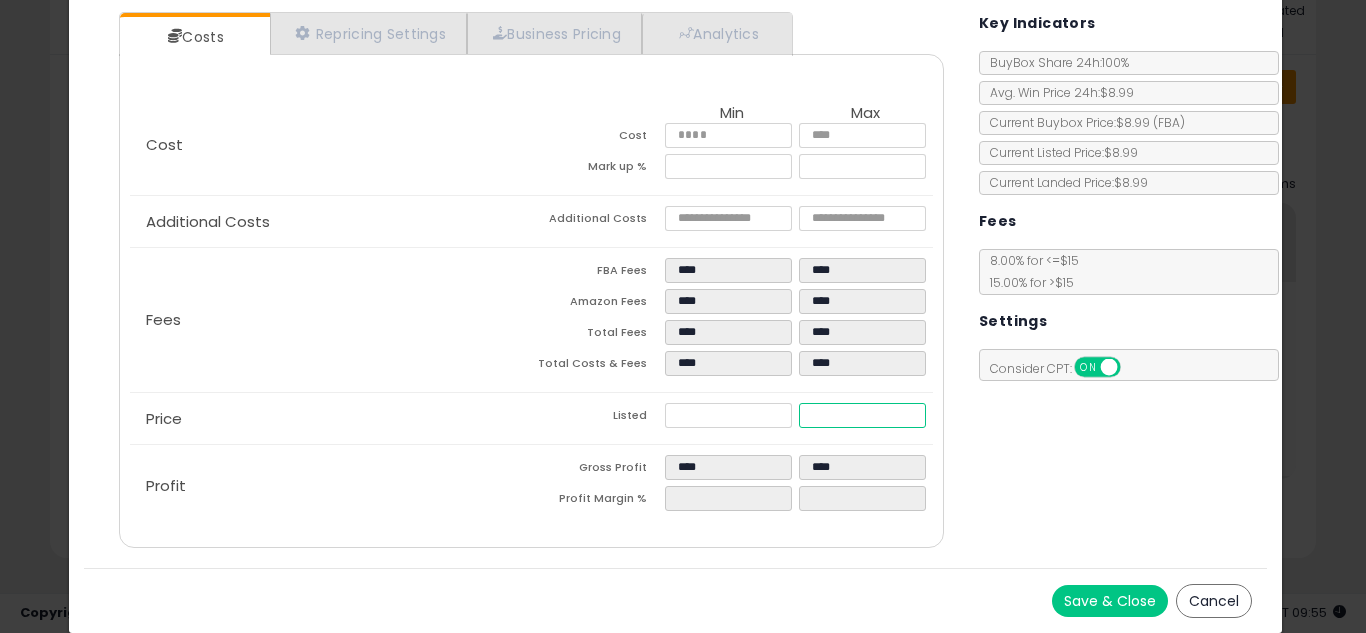 type on "*****" 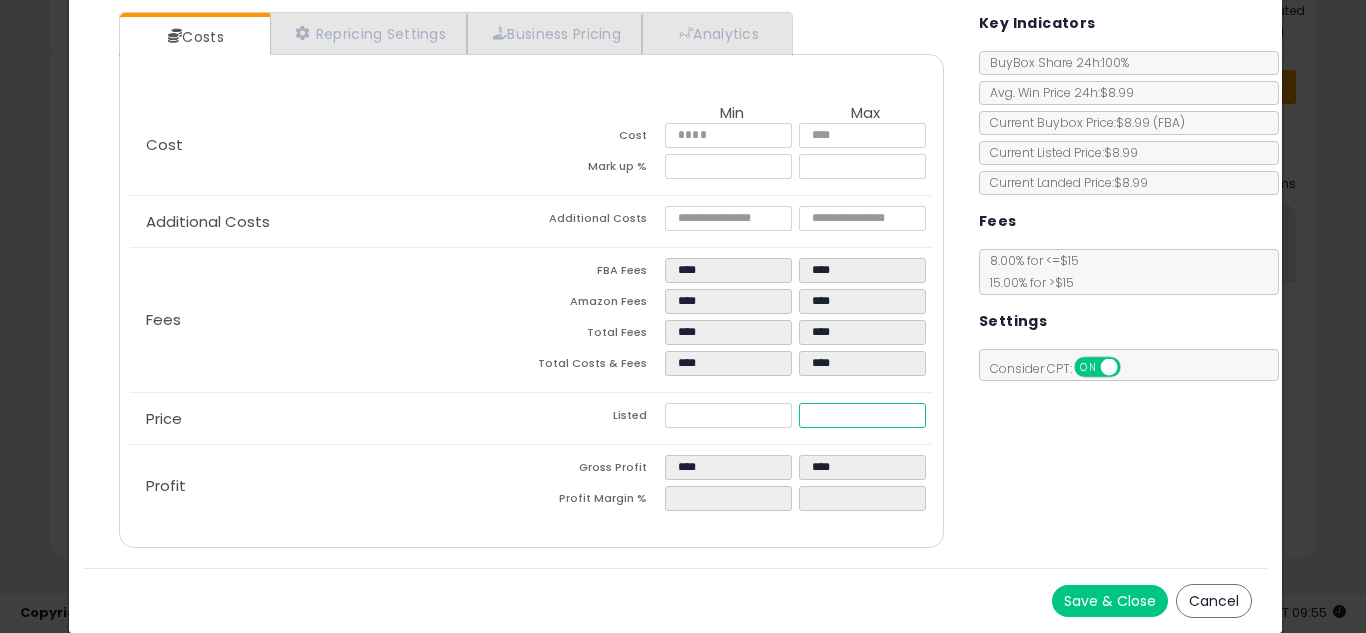 type on "*****" 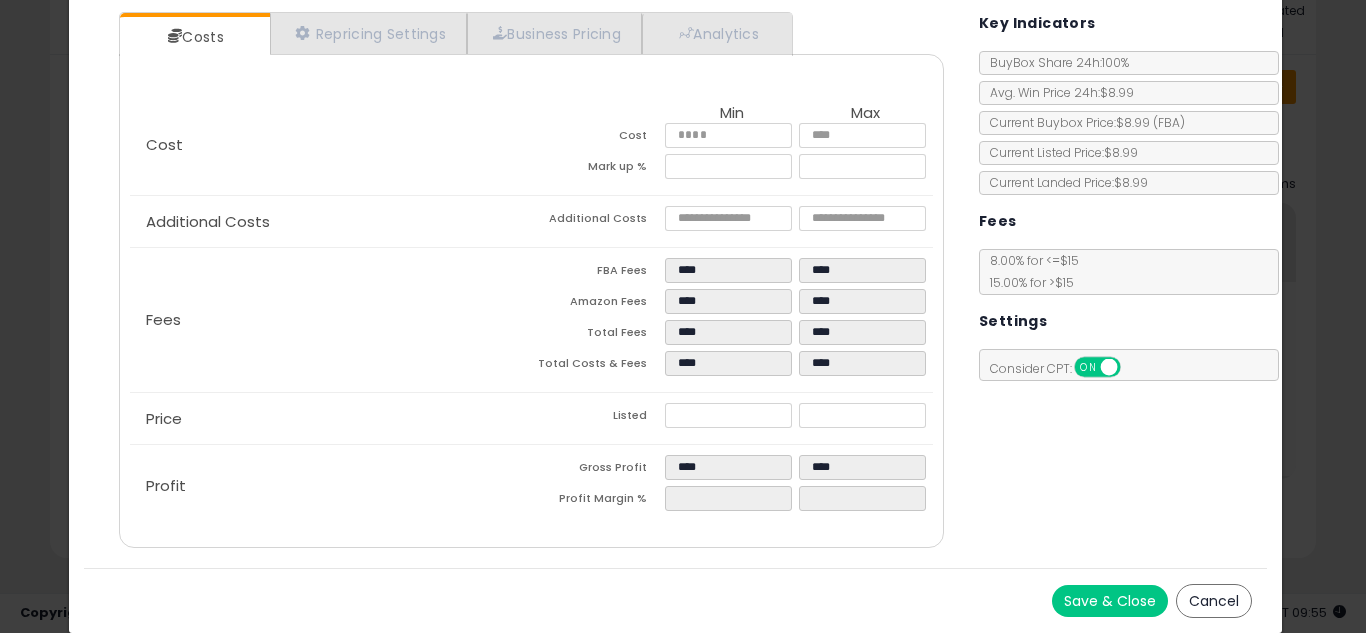 type on "******" 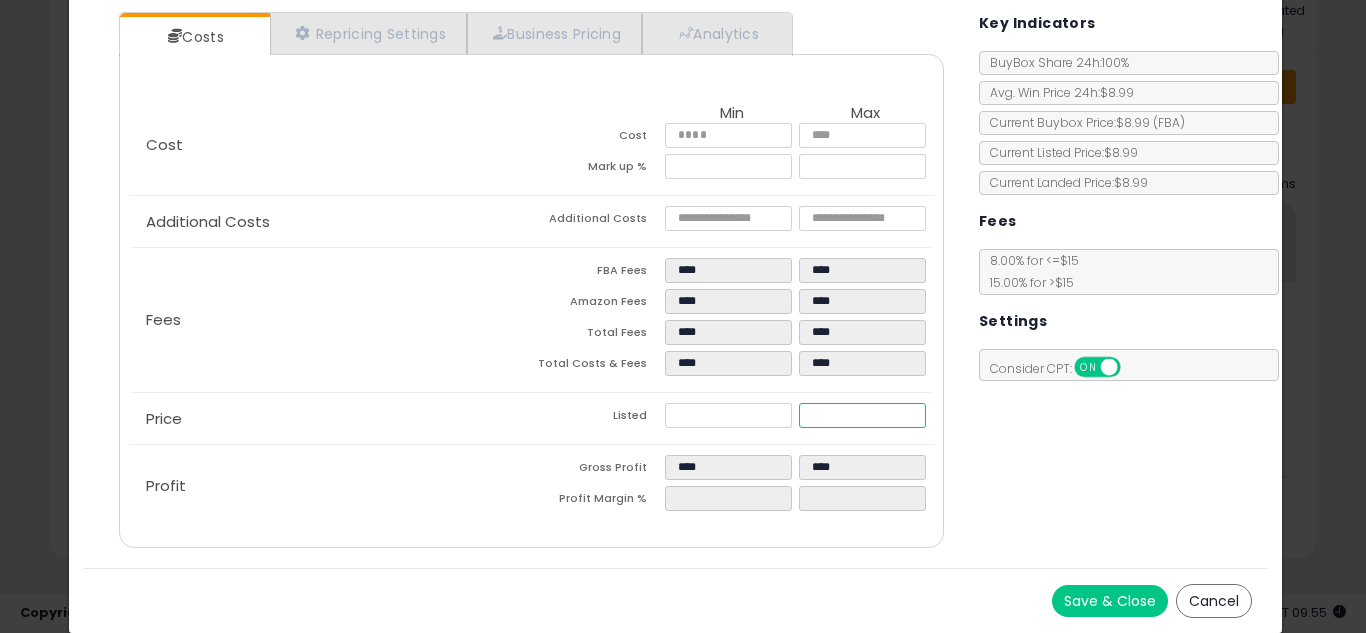 click on "****" at bounding box center [862, 415] 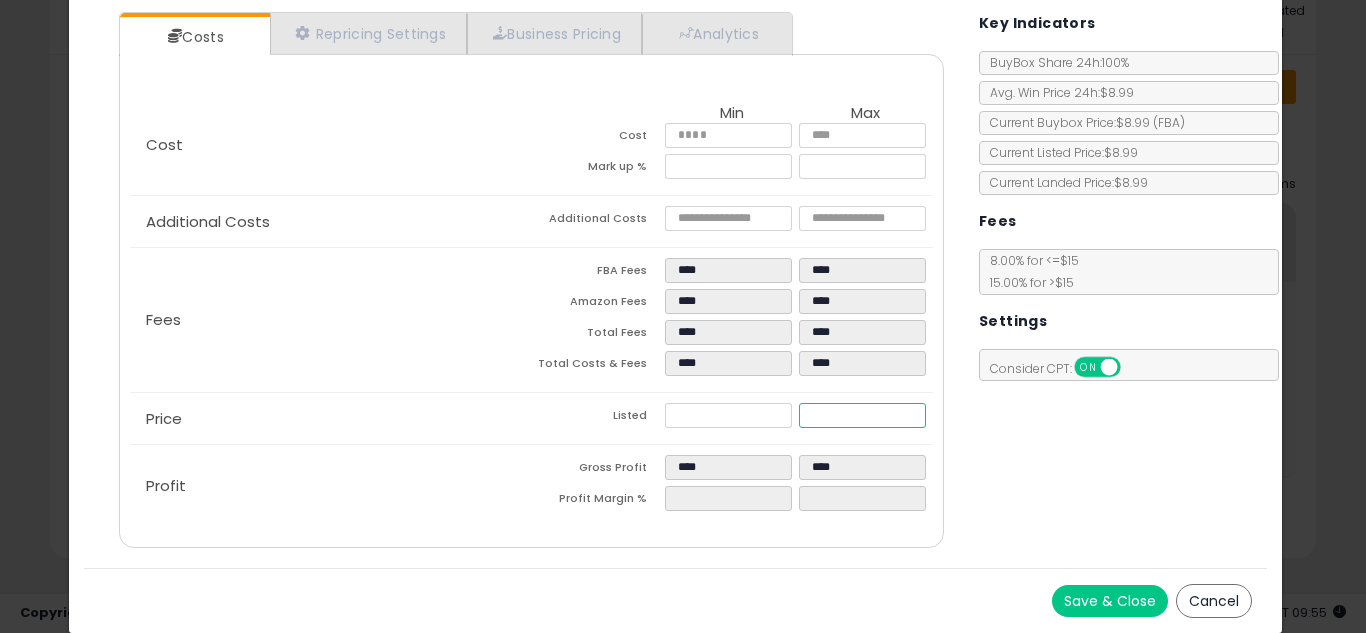type on "****" 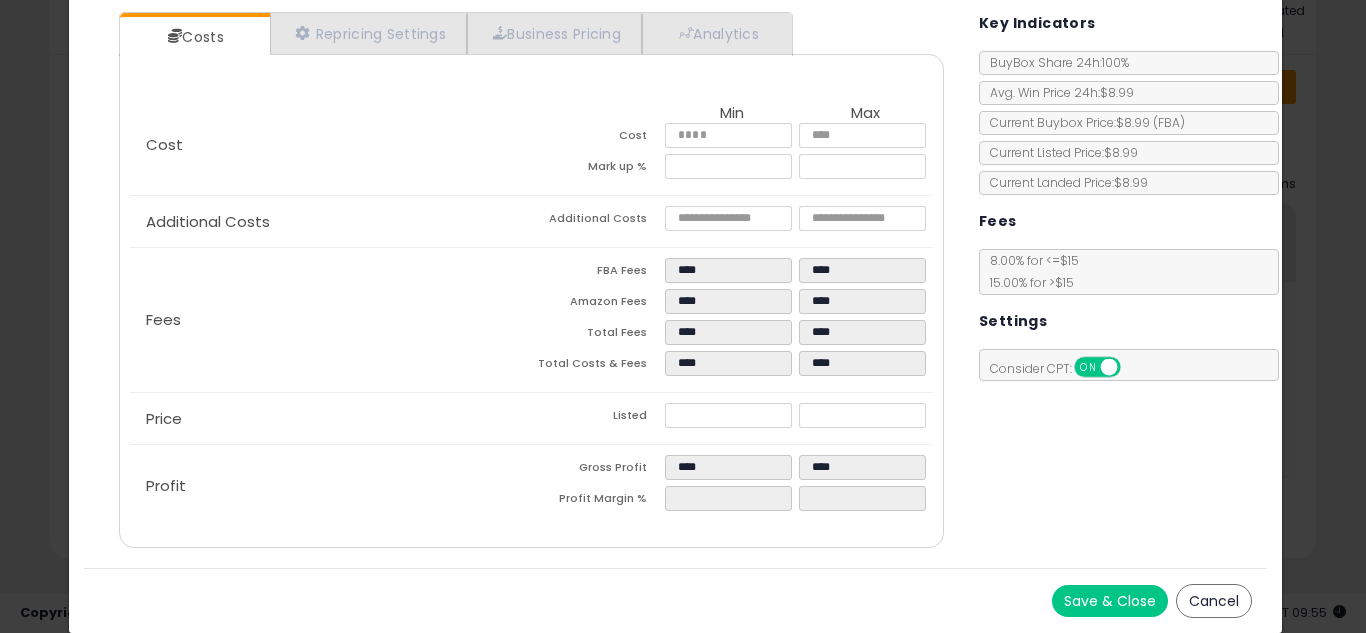 type on "*****" 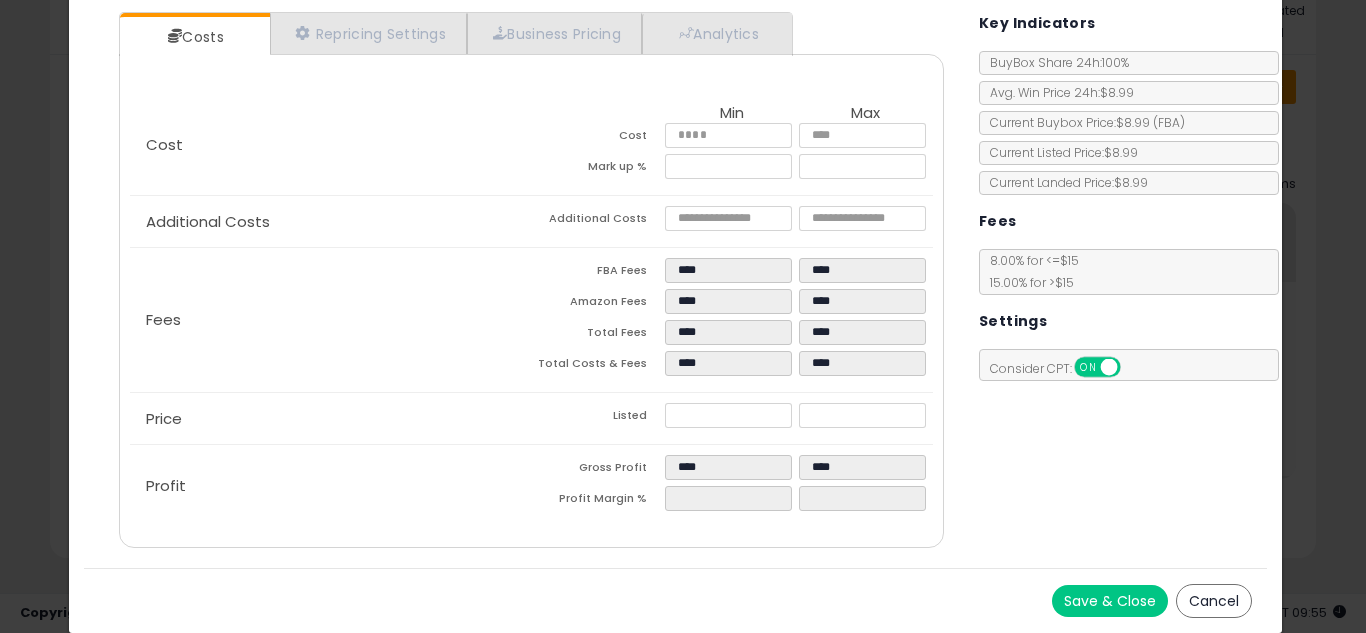 click on "Save & Close" at bounding box center [1110, 601] 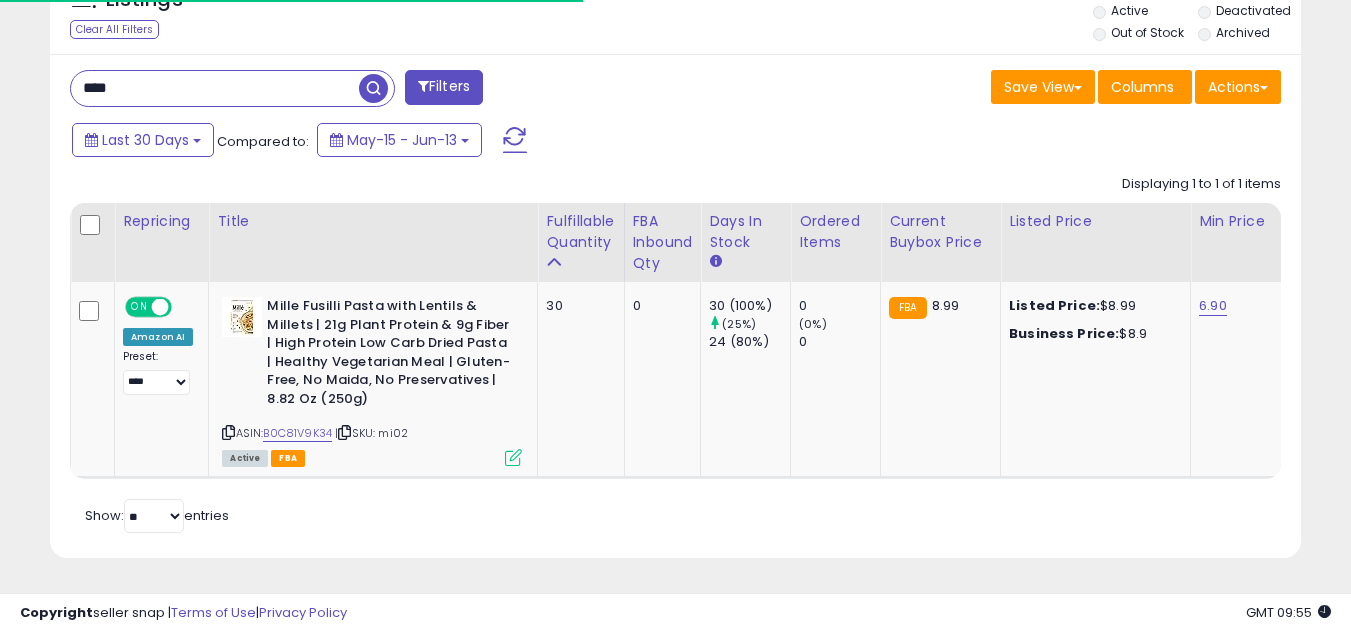 click on "****" at bounding box center (215, 88) 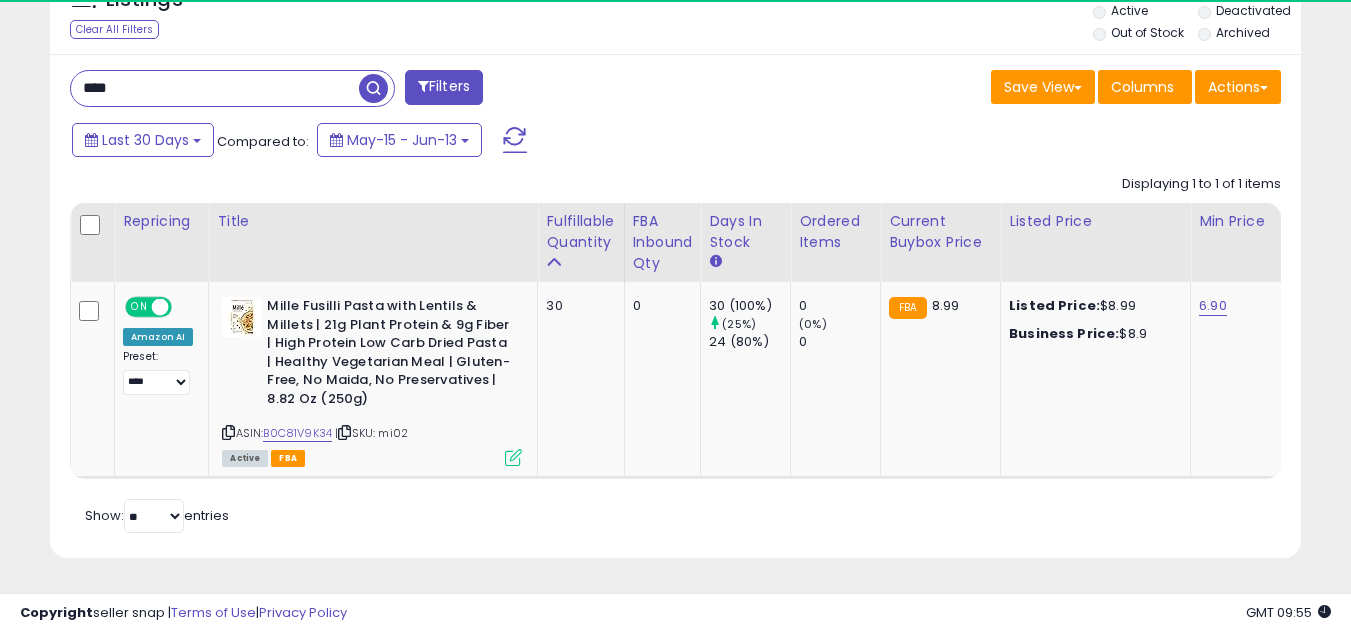 type on "****" 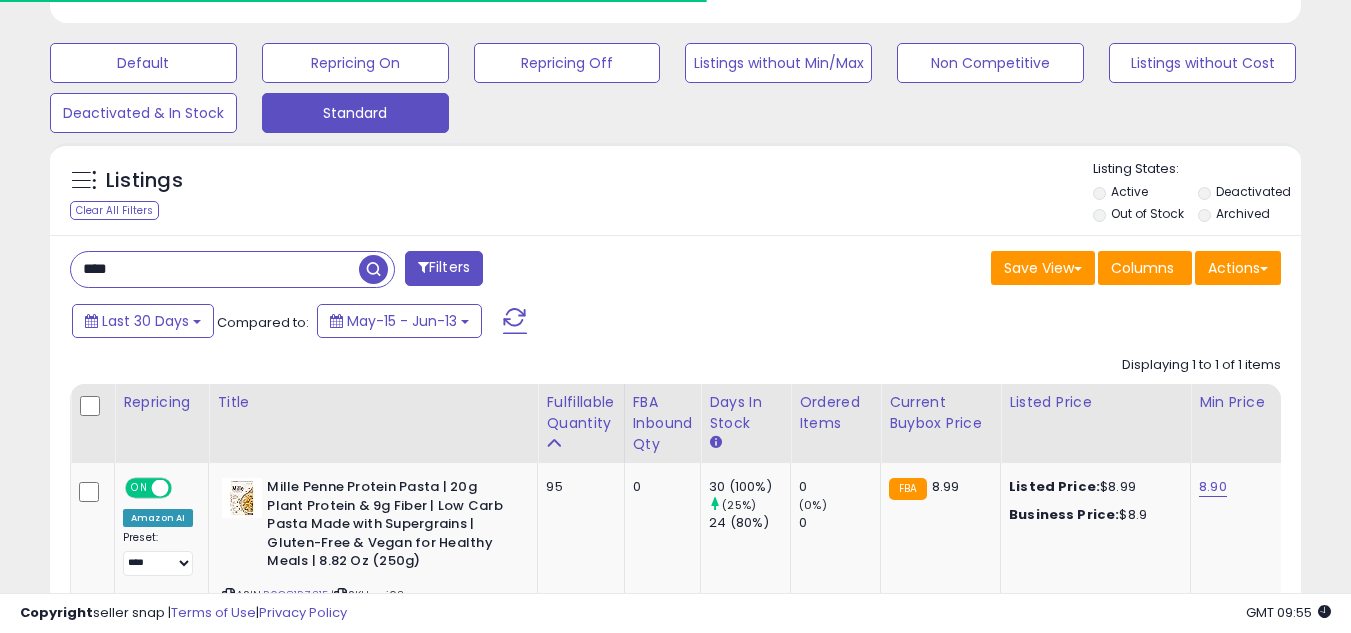 click on "****
Filters
Save View
Save As New View
Update Current View" at bounding box center [675, 478] 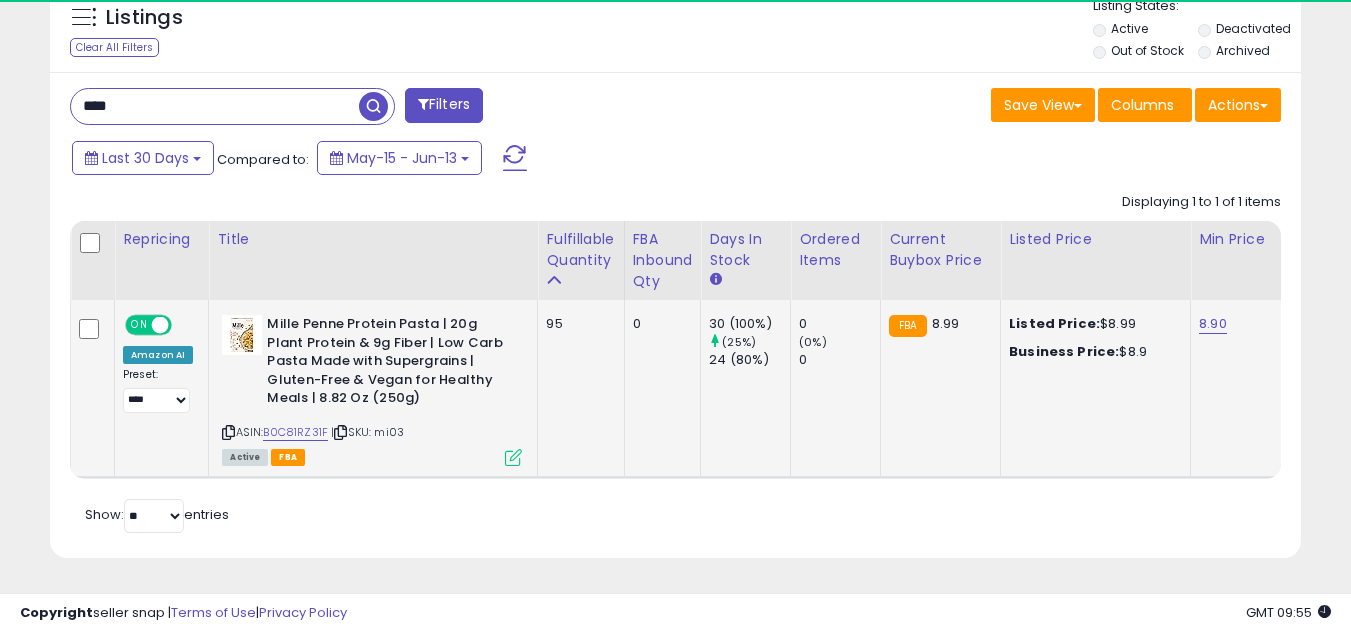 click at bounding box center [513, 457] 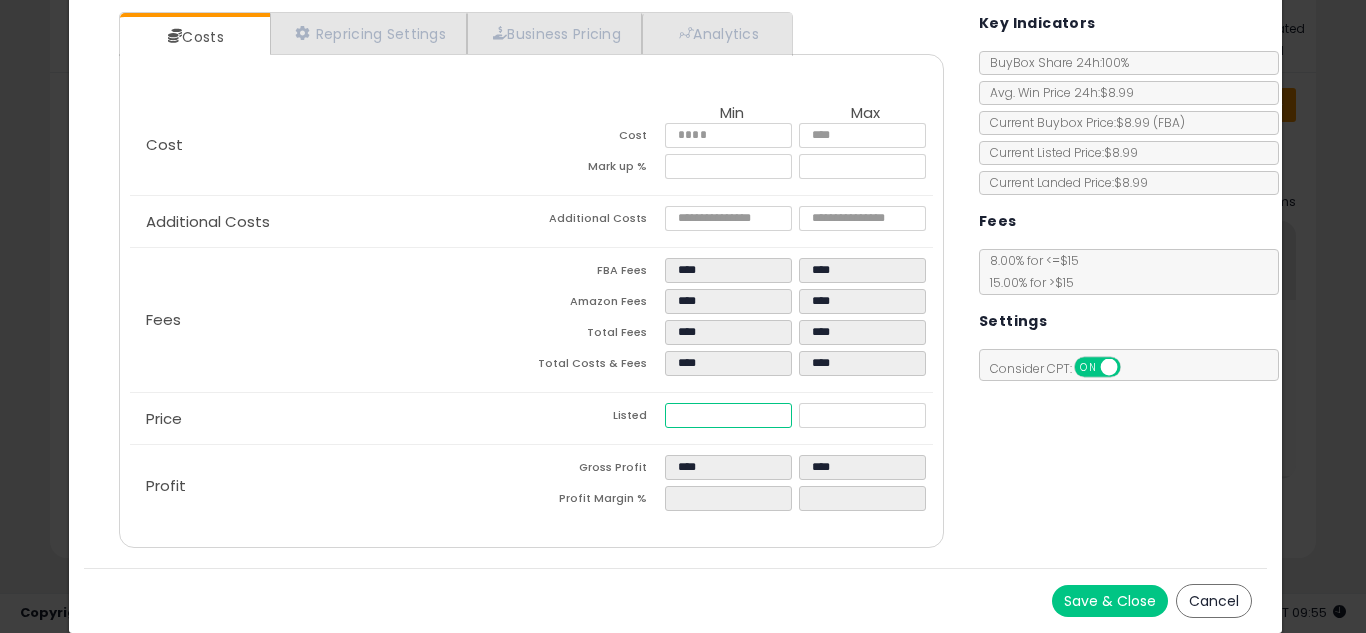 click on "****" at bounding box center [728, 415] 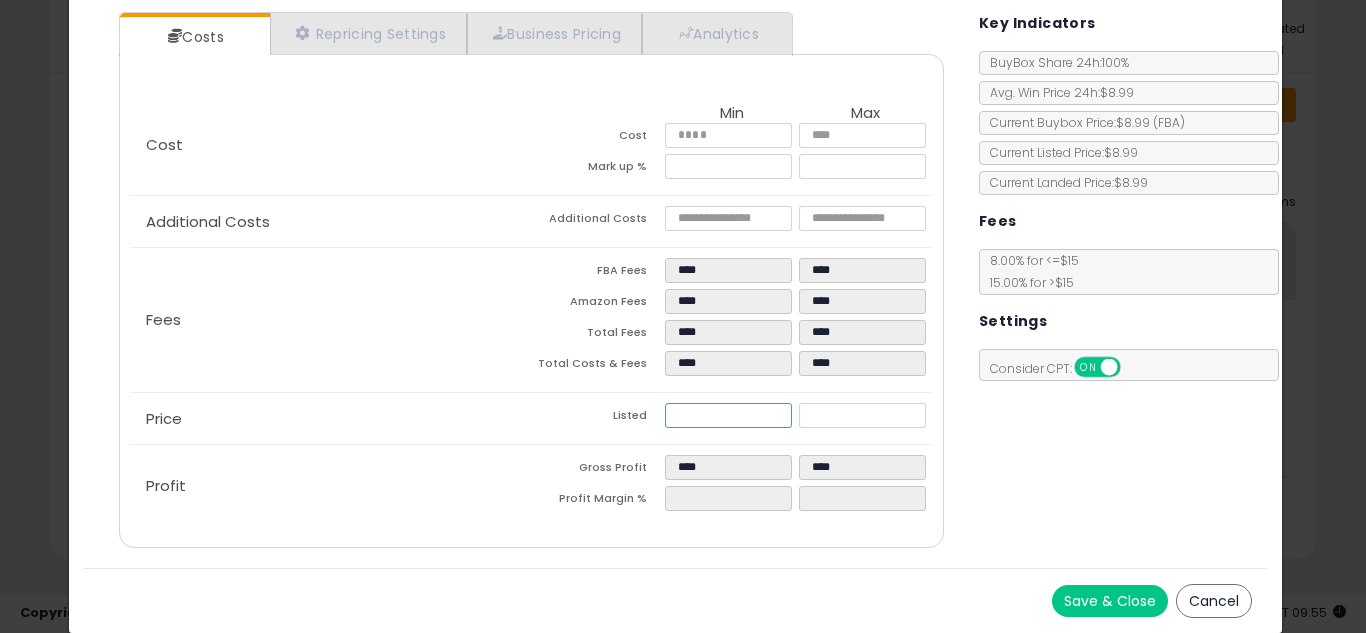 type on "****" 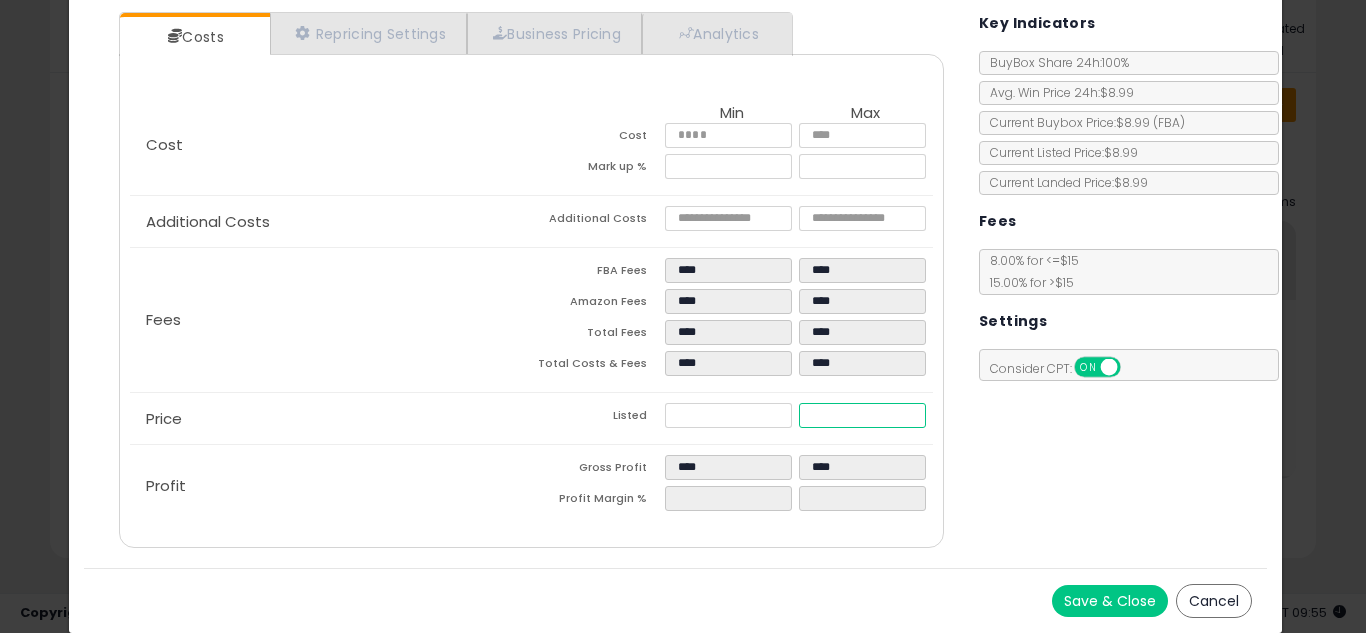 type on "*****" 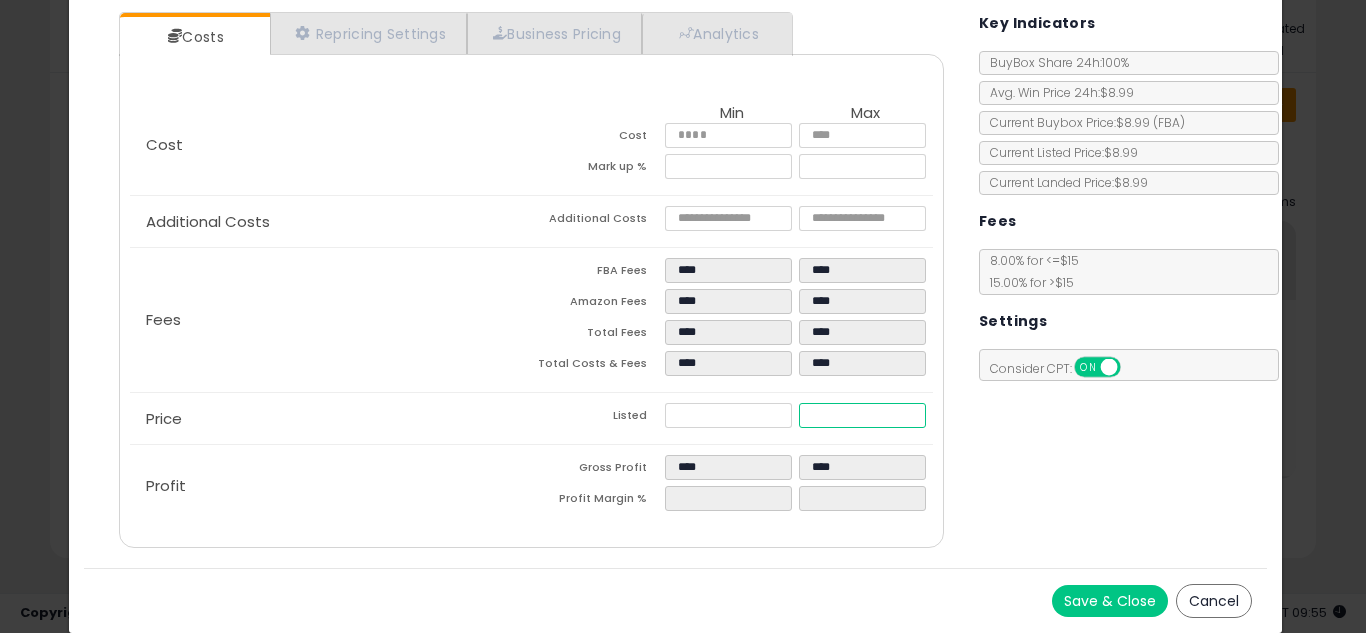 type on "****" 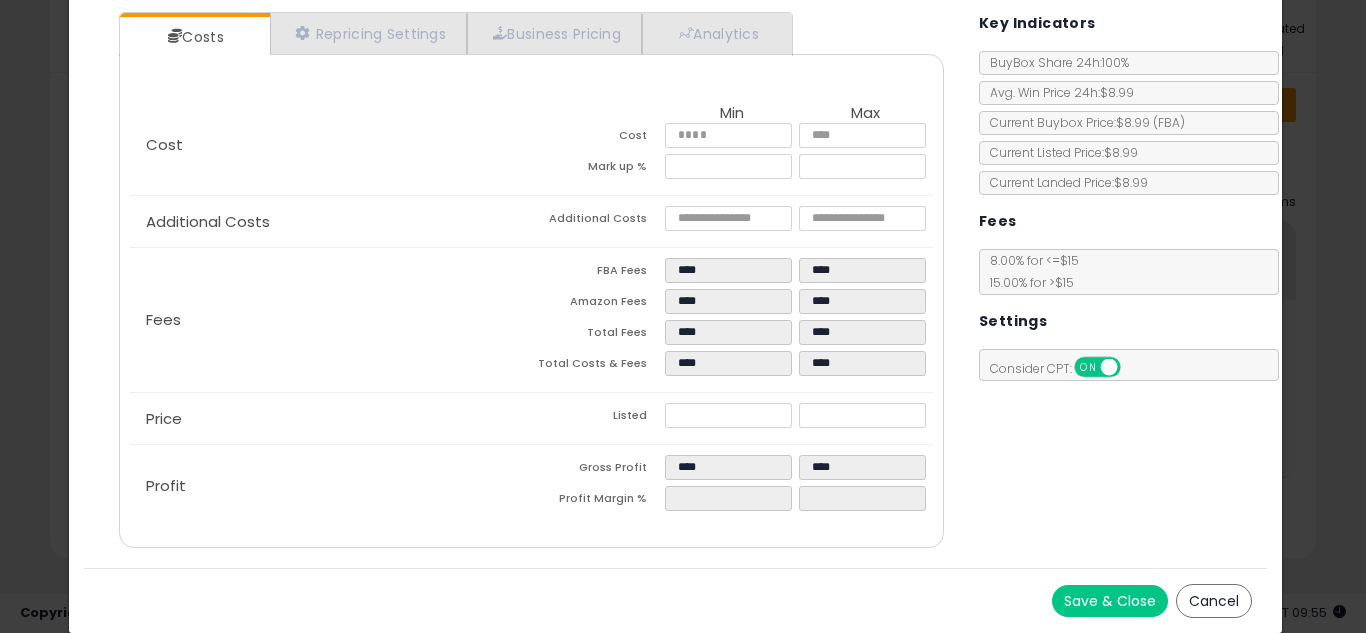 type on "*****" 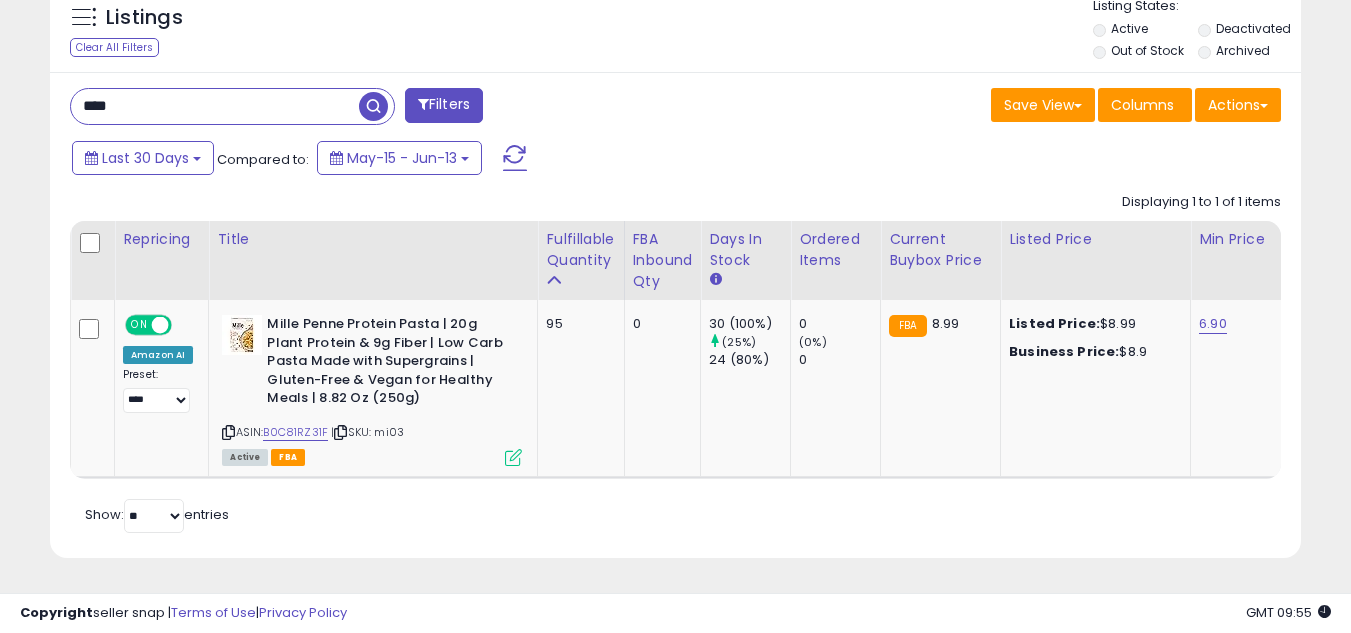 click on "****" at bounding box center [215, 106] 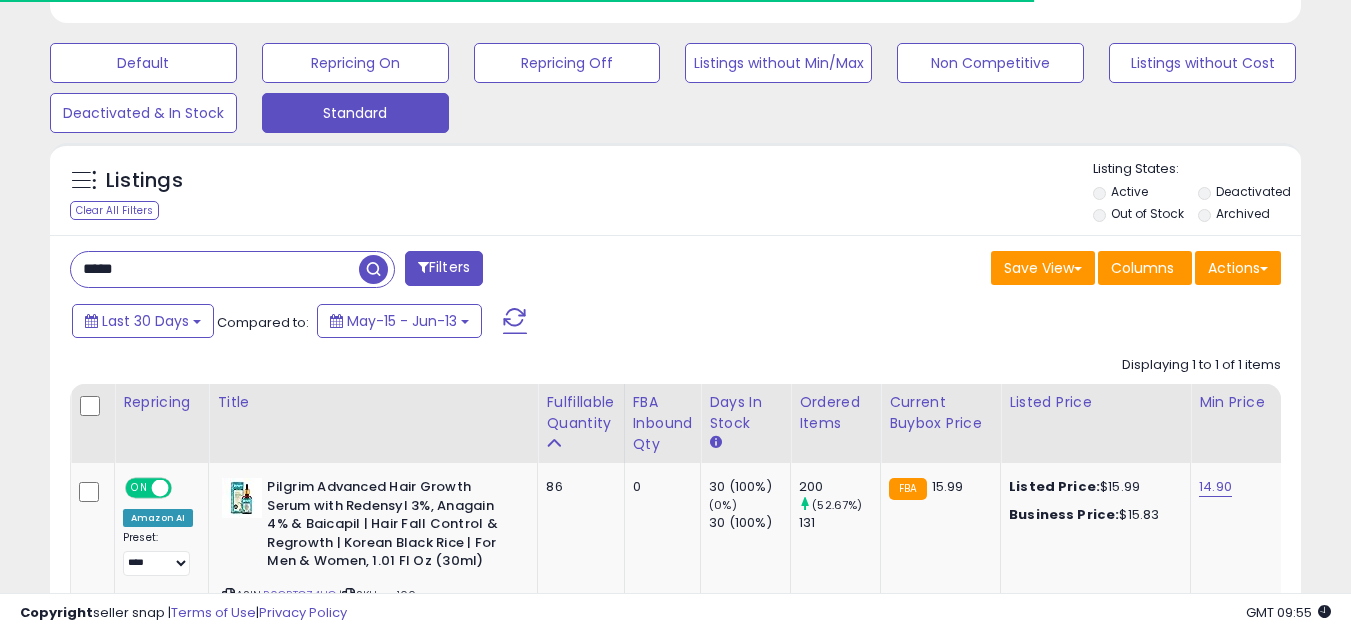 click on "*****
Filters" at bounding box center [365, 271] 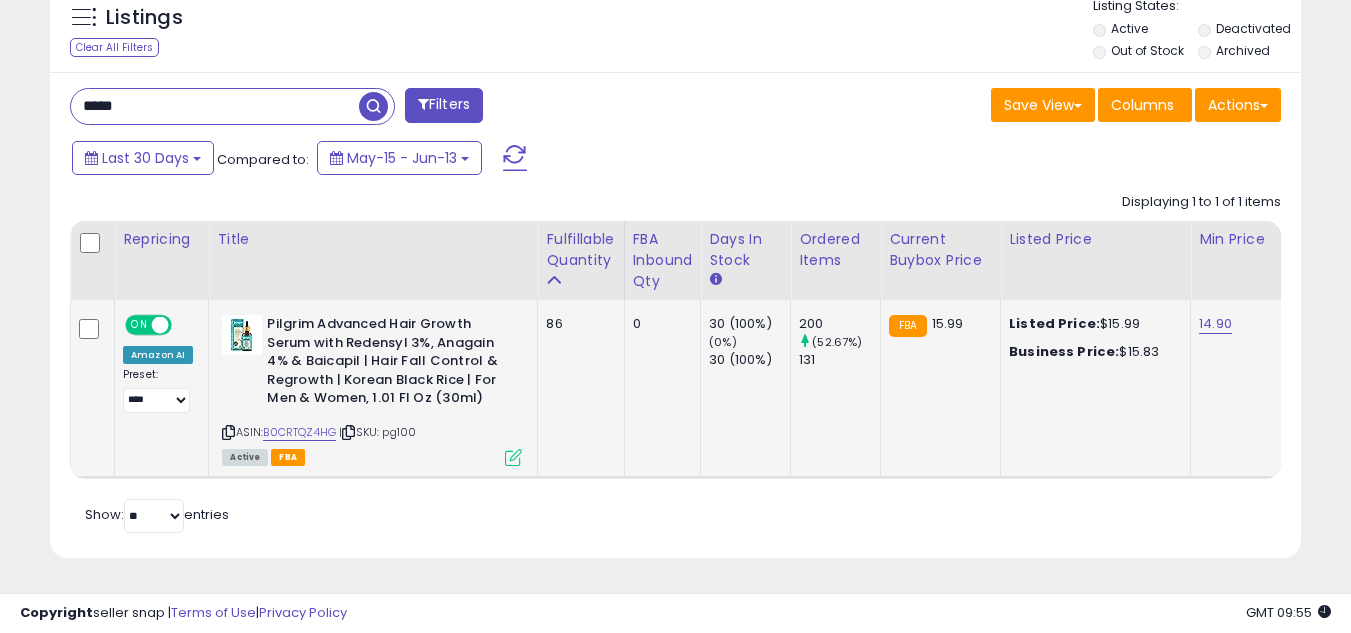 click at bounding box center (513, 457) 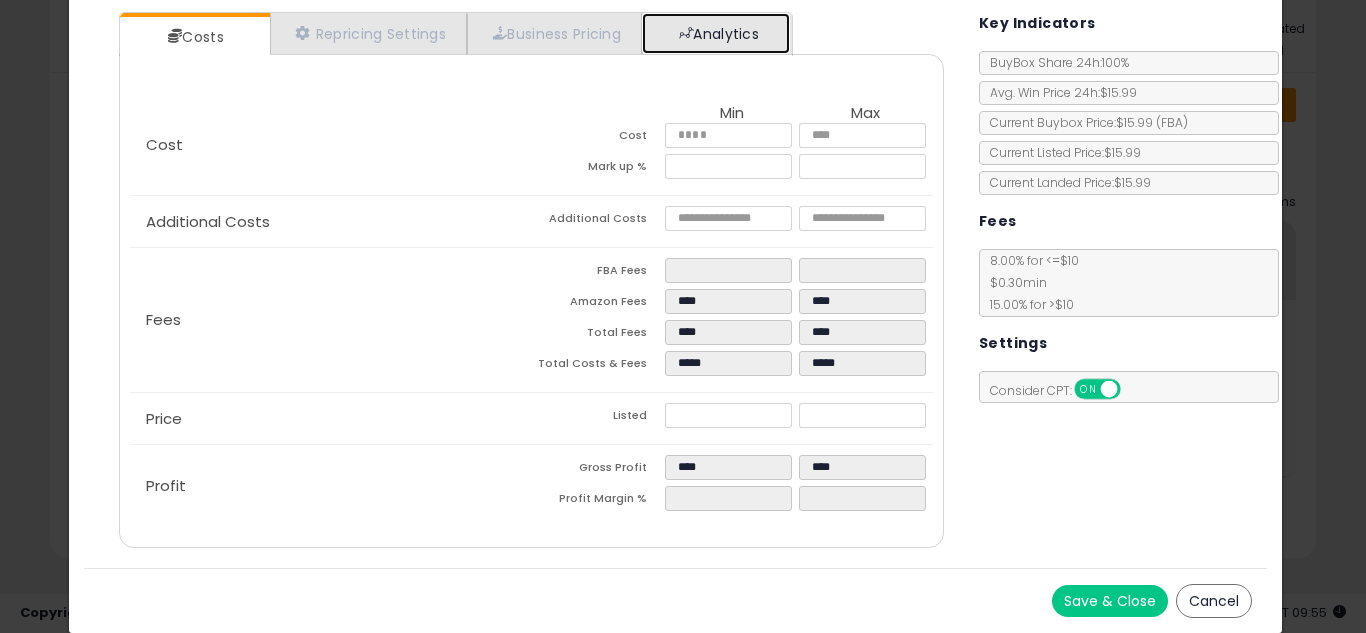 click on "Analytics" at bounding box center (716, 33) 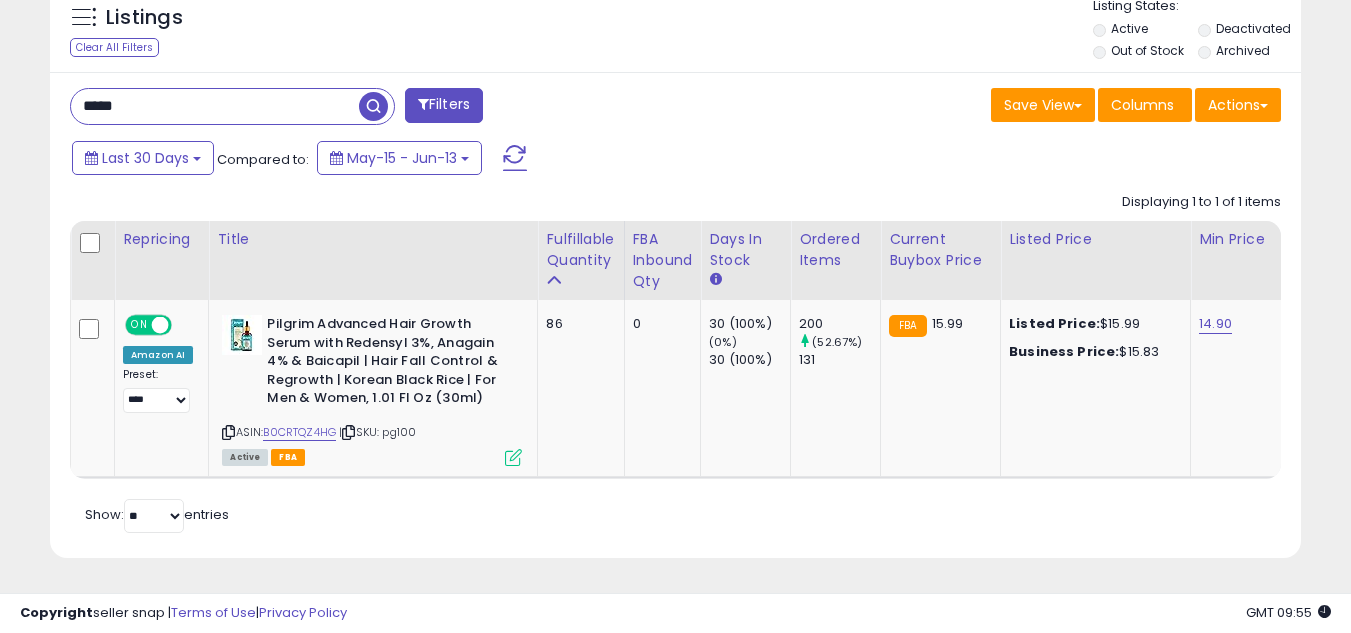 click on "*****" at bounding box center (215, 106) 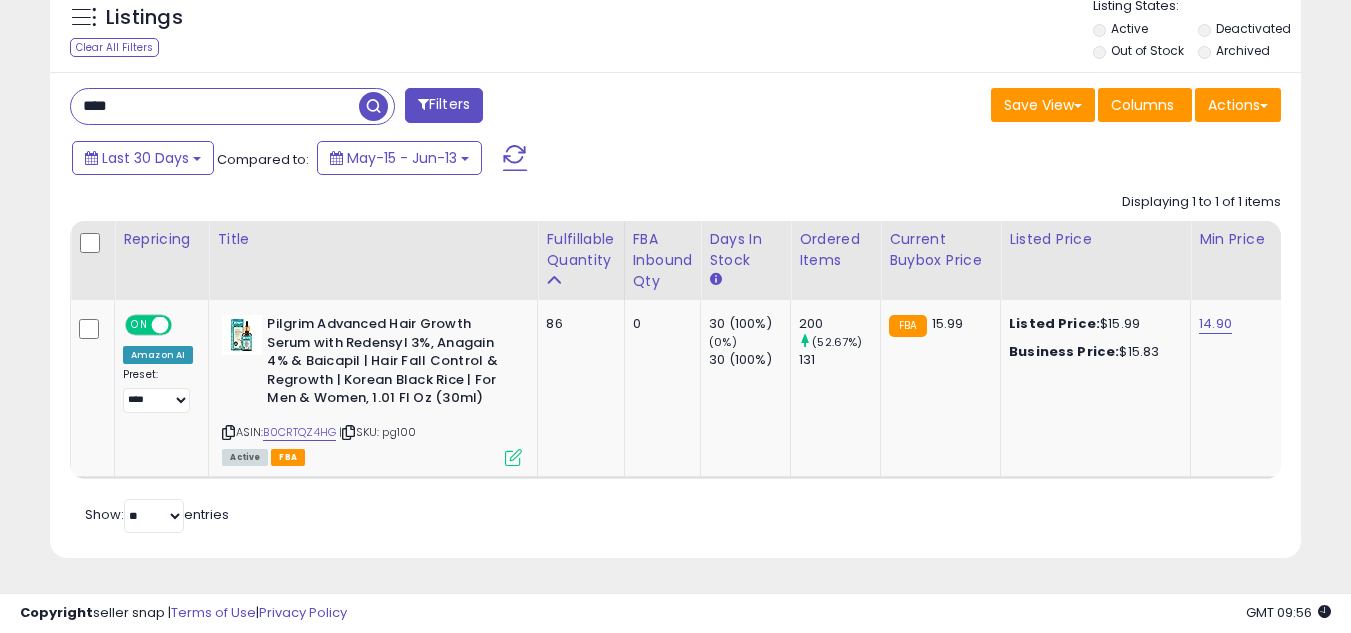 type on "****" 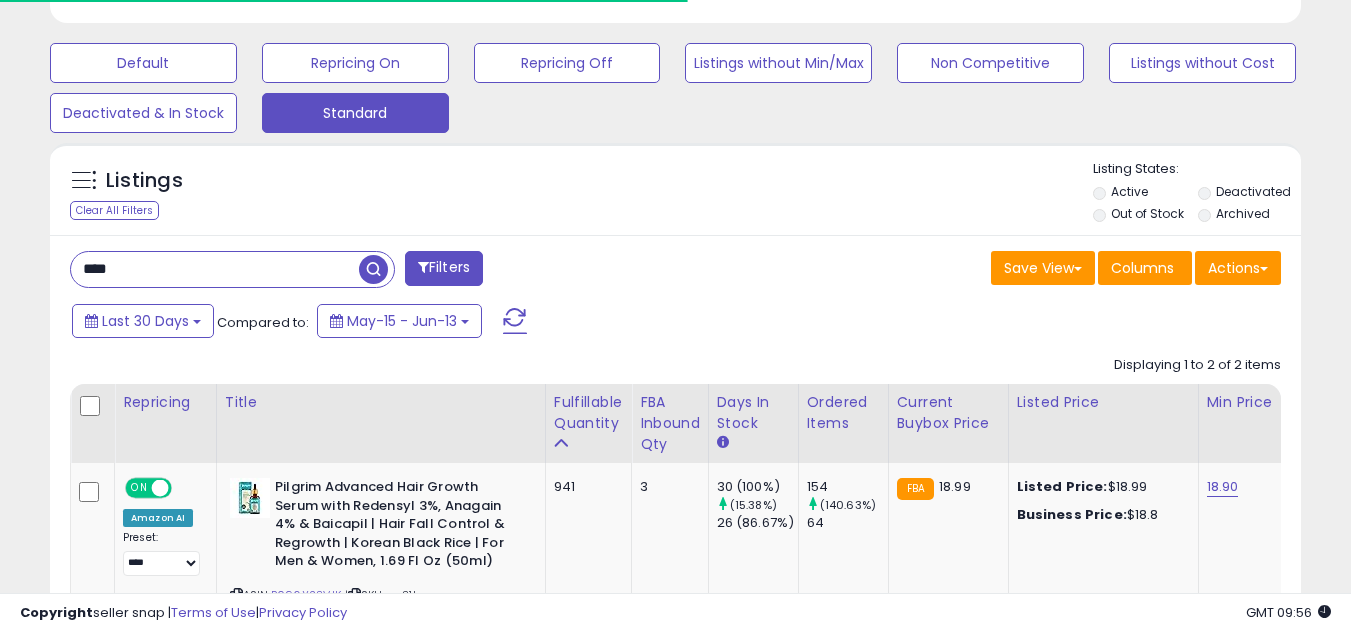click on "Listings
Clear All Filters
Active" at bounding box center [675, 500] 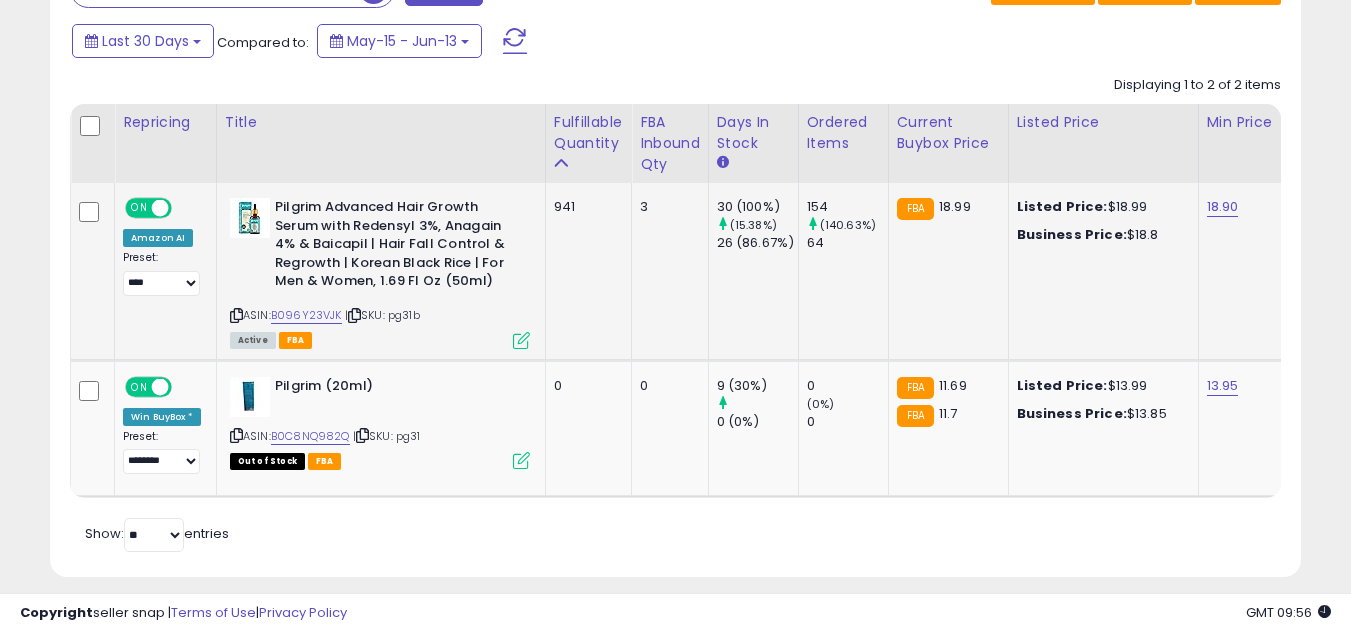 click at bounding box center (521, 340) 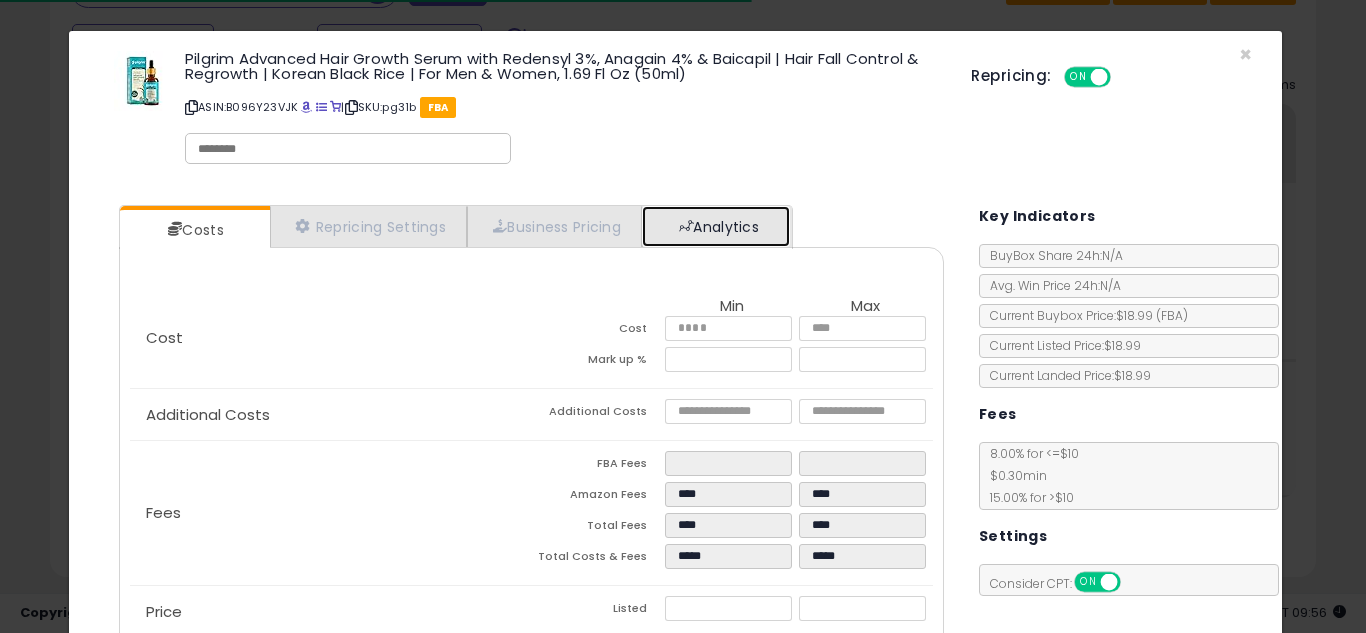click on "Analytics" at bounding box center (716, 226) 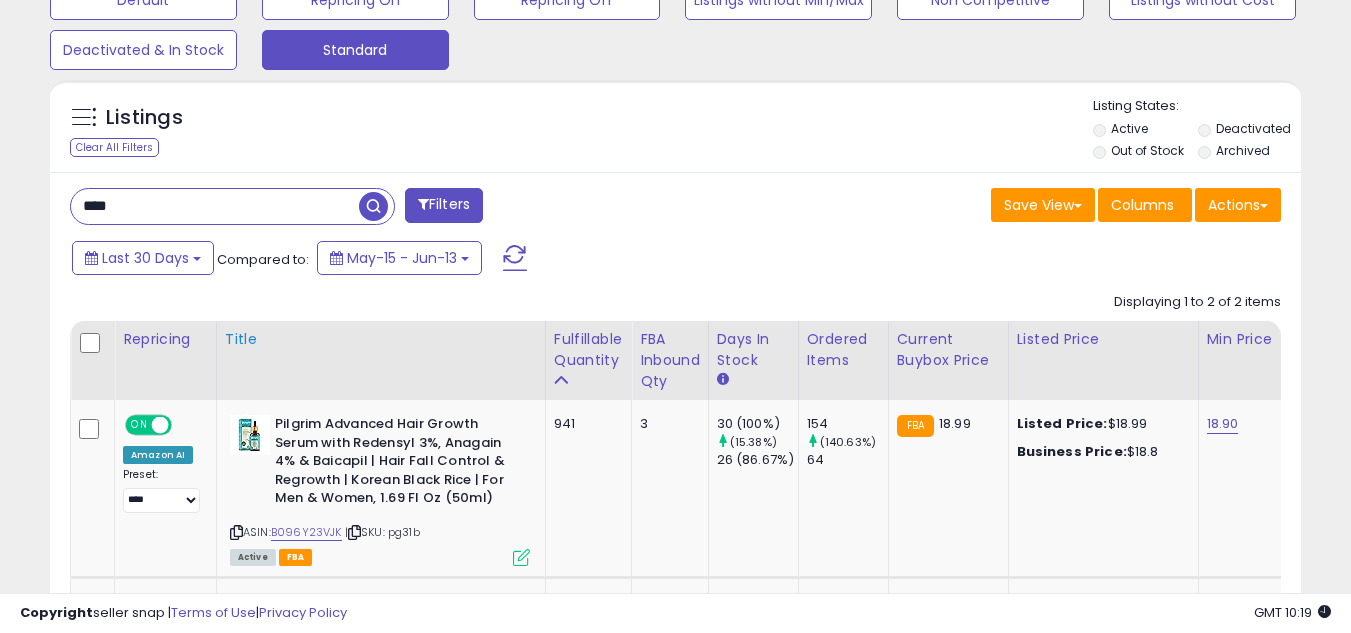 scroll, scrollTop: 627, scrollLeft: 0, axis: vertical 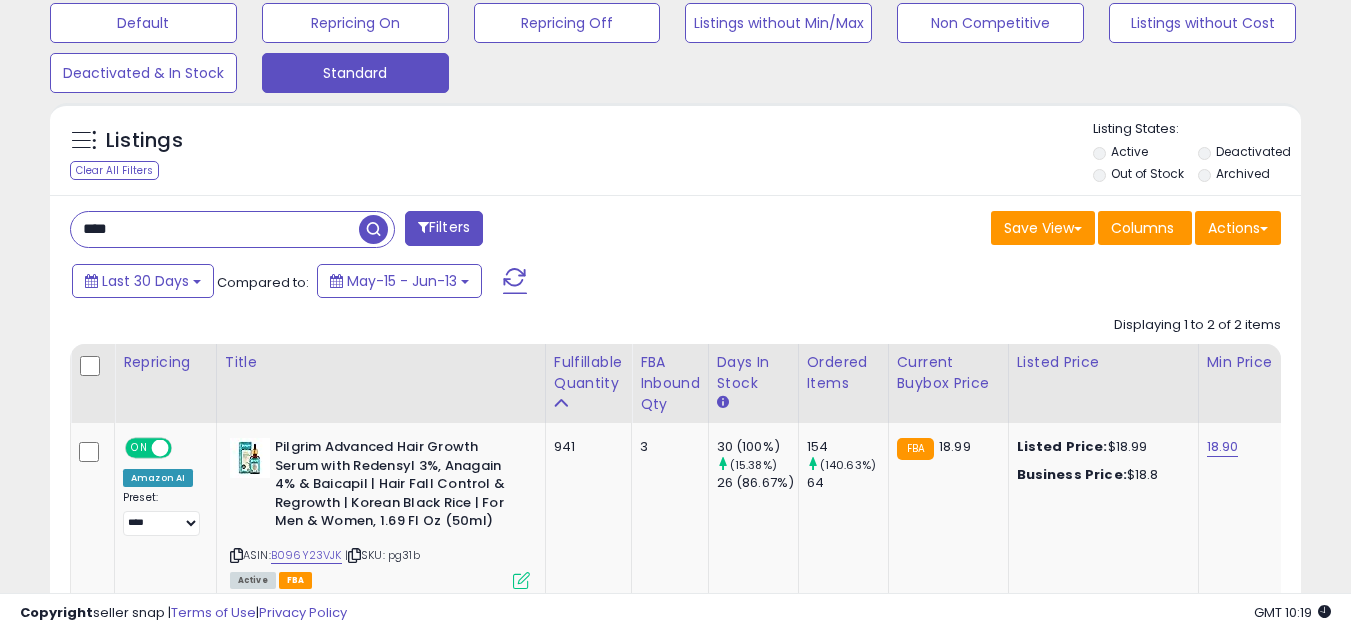 click on "****" at bounding box center [215, 229] 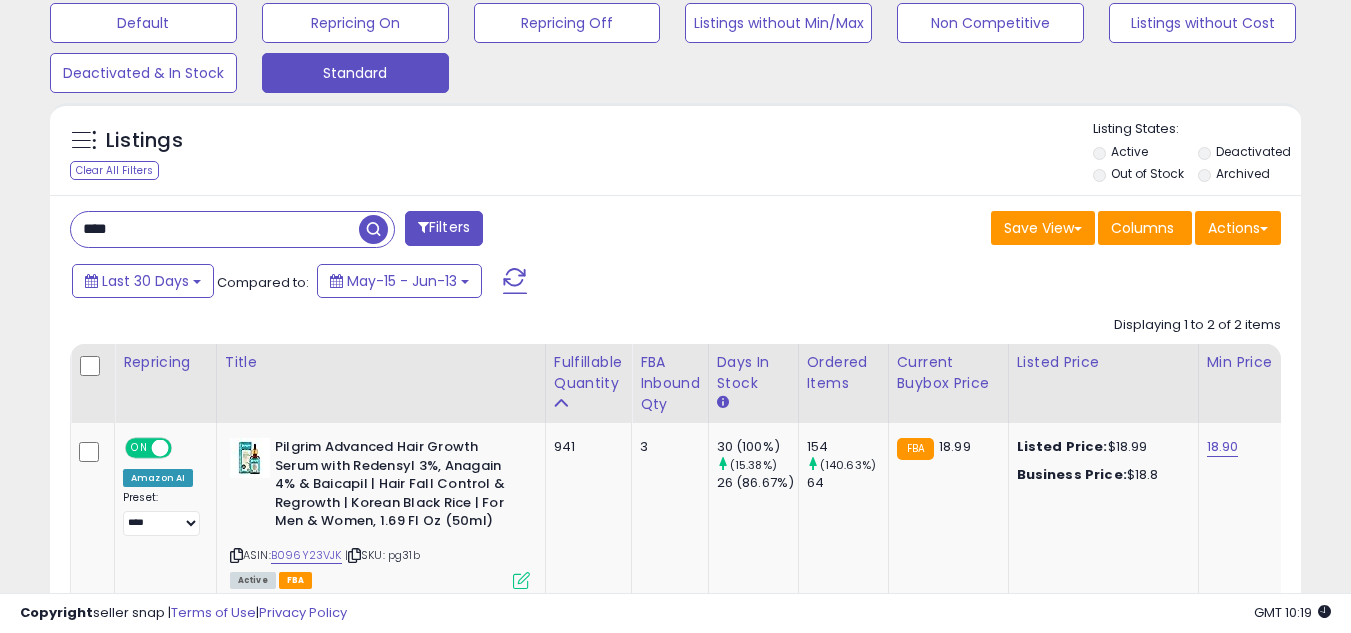 click on "****" at bounding box center (215, 229) 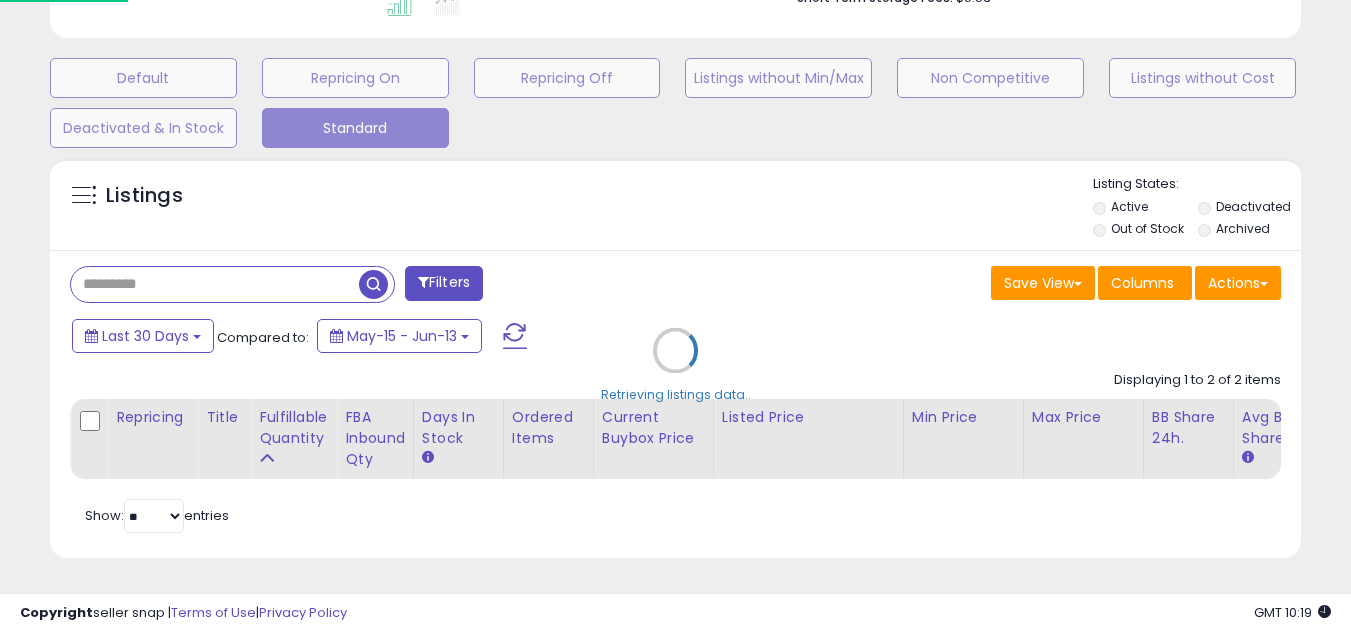 scroll, scrollTop: 999590, scrollLeft: 999267, axis: both 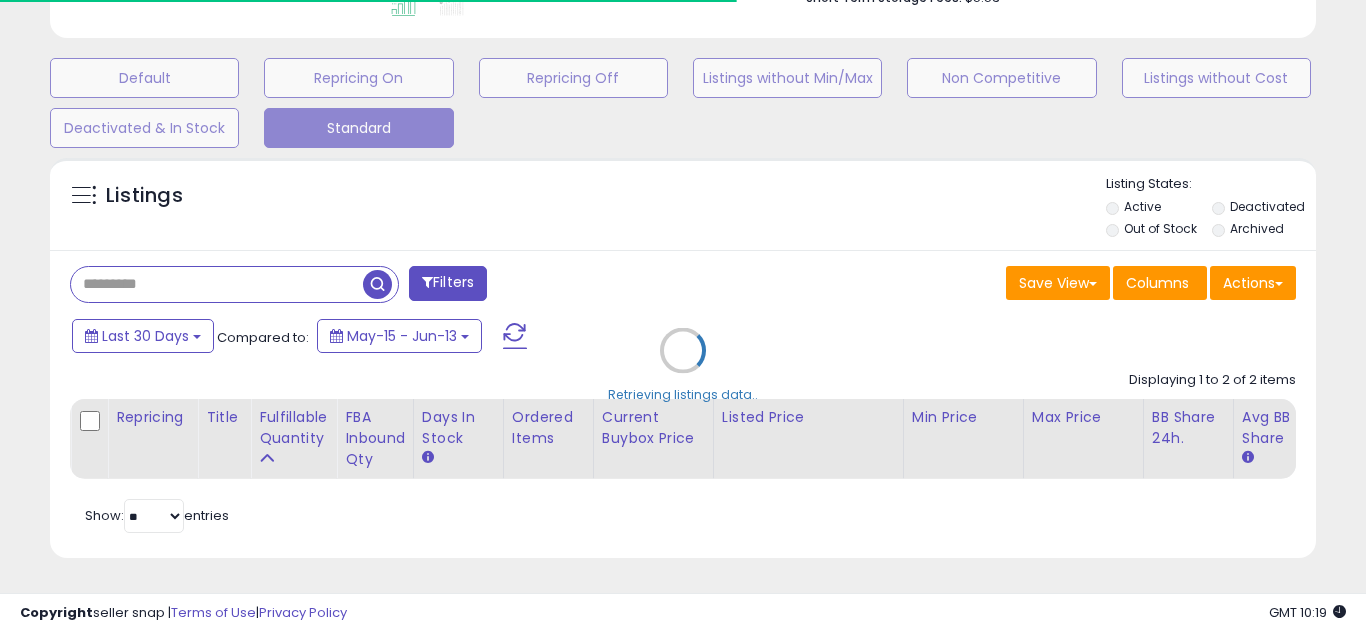click on "Retrieving listings data.." at bounding box center [683, 365] 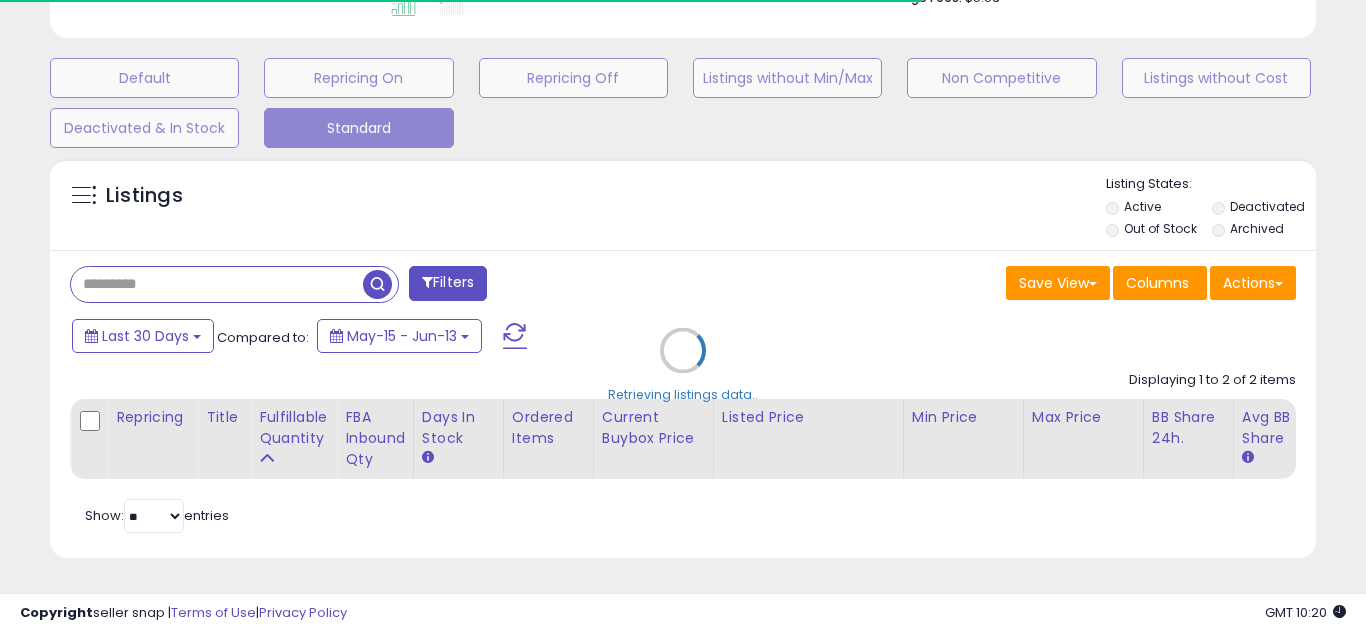 click on "Retrieving listings data.." at bounding box center [683, 365] 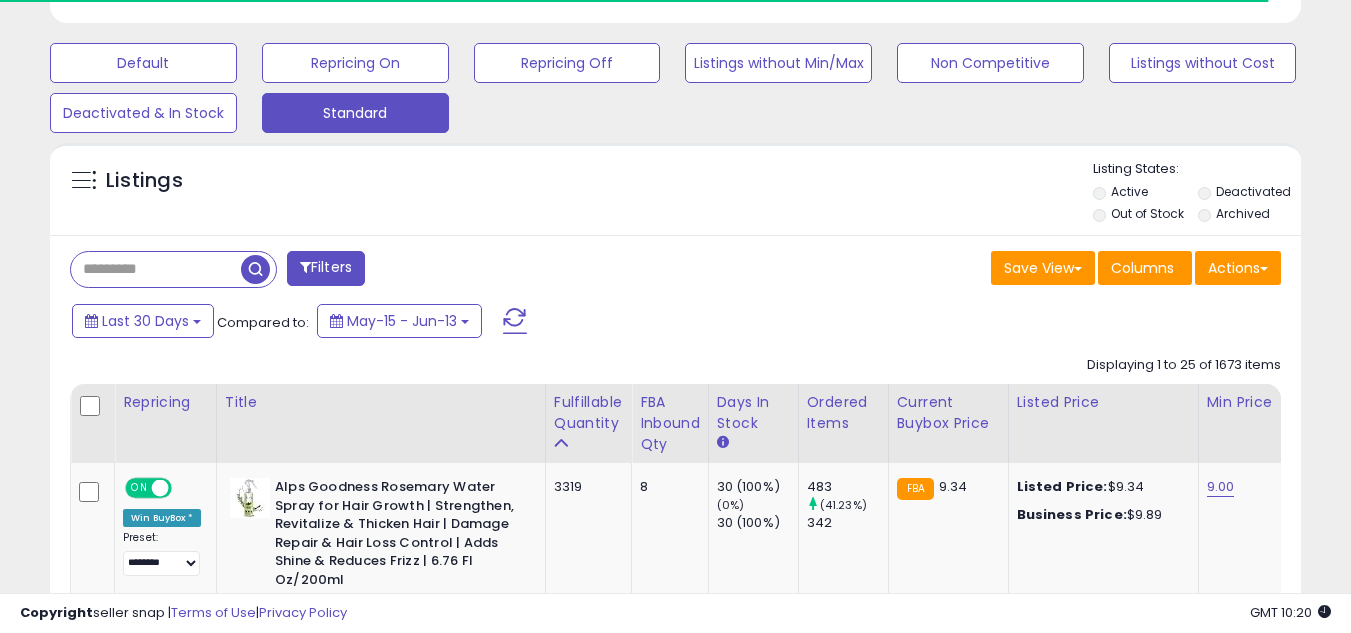 scroll, scrollTop: 410, scrollLeft: 724, axis: both 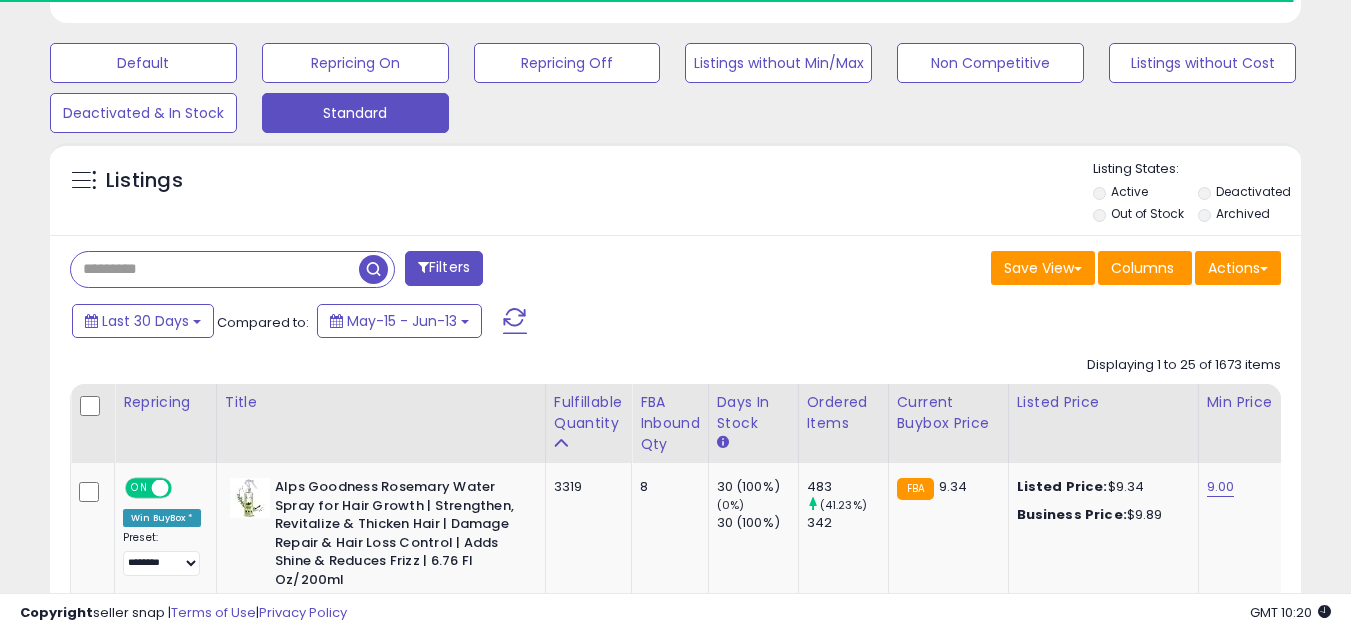 click at bounding box center [215, 269] 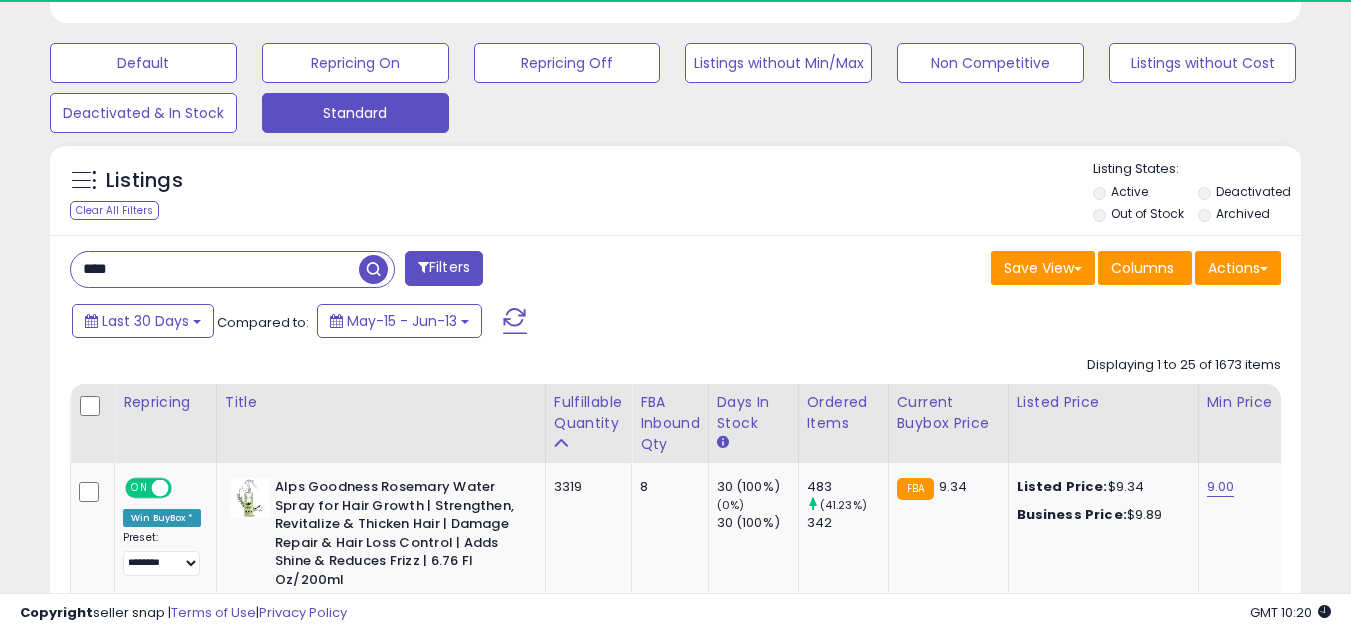 scroll, scrollTop: 999590, scrollLeft: 999276, axis: both 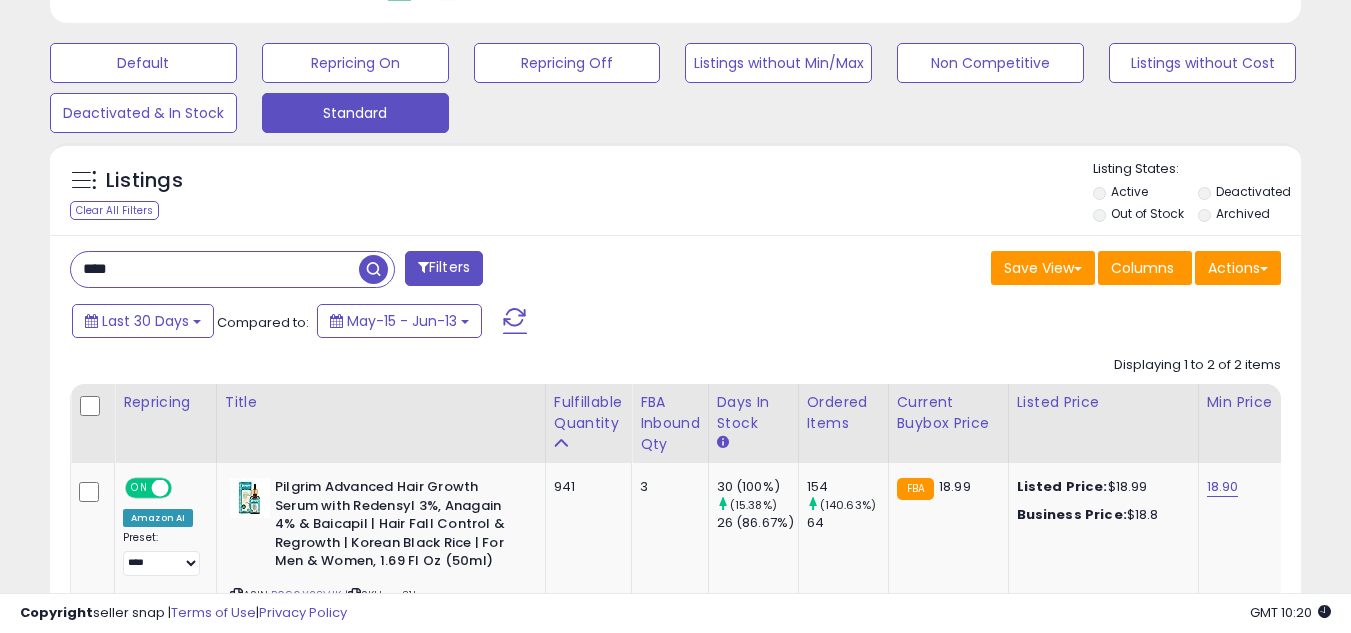 click on "Save View
Save As New View
Update Current View
Columns
Actions
Import  Export Visible Columns" at bounding box center [986, 270] 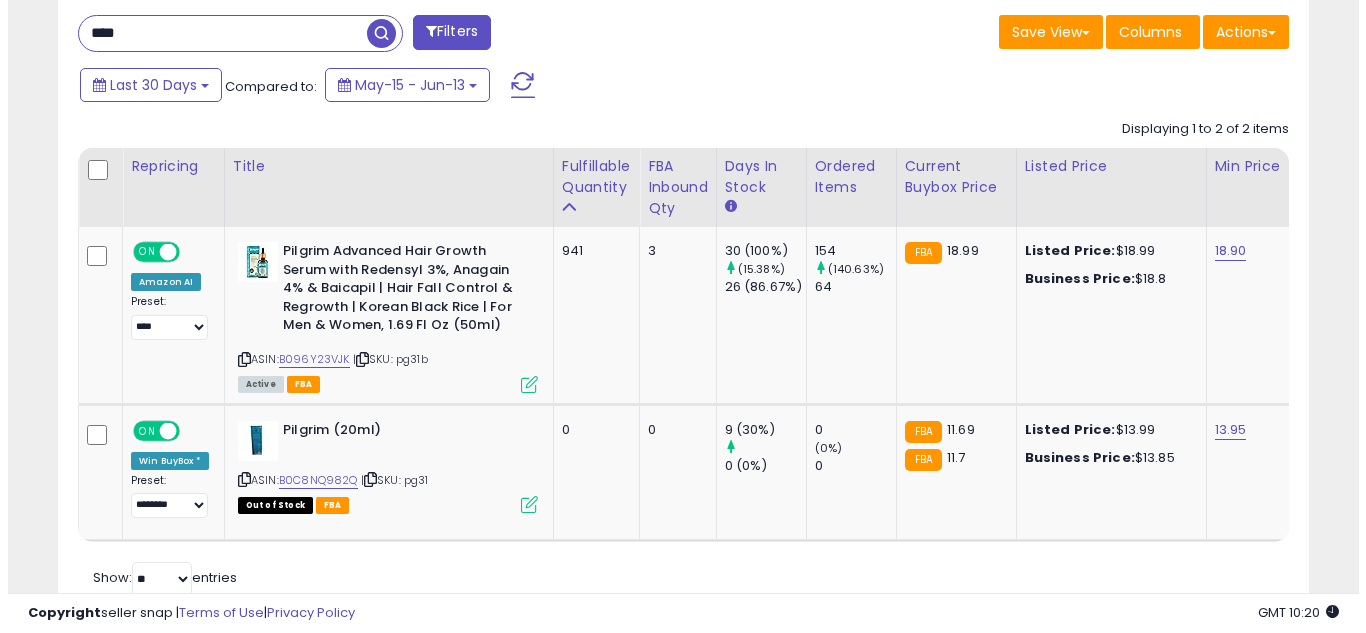 scroll, scrollTop: 827, scrollLeft: 0, axis: vertical 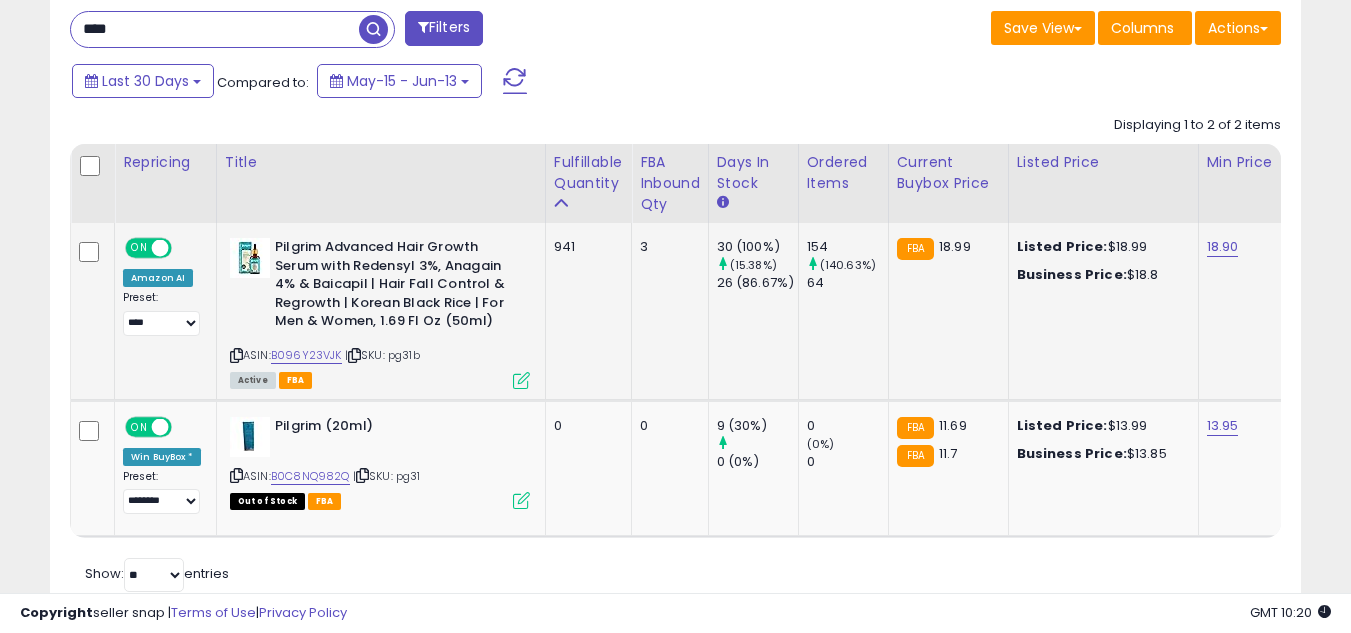 click at bounding box center [521, 380] 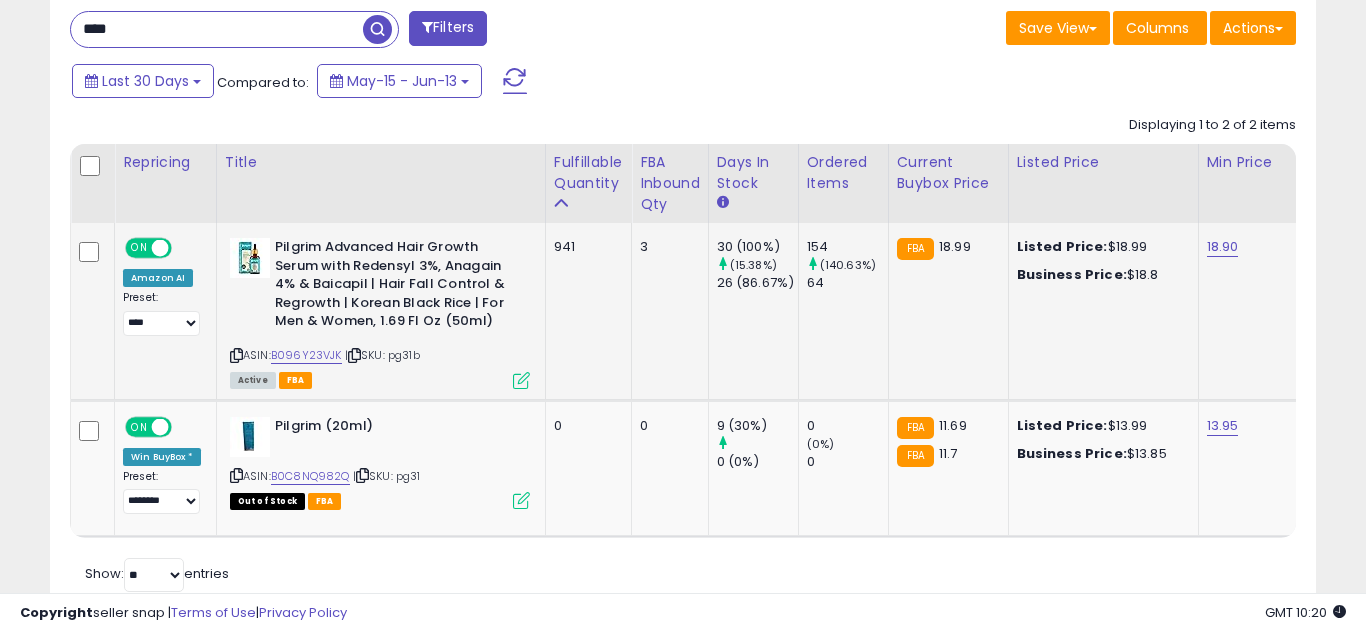 scroll, scrollTop: 999590, scrollLeft: 999267, axis: both 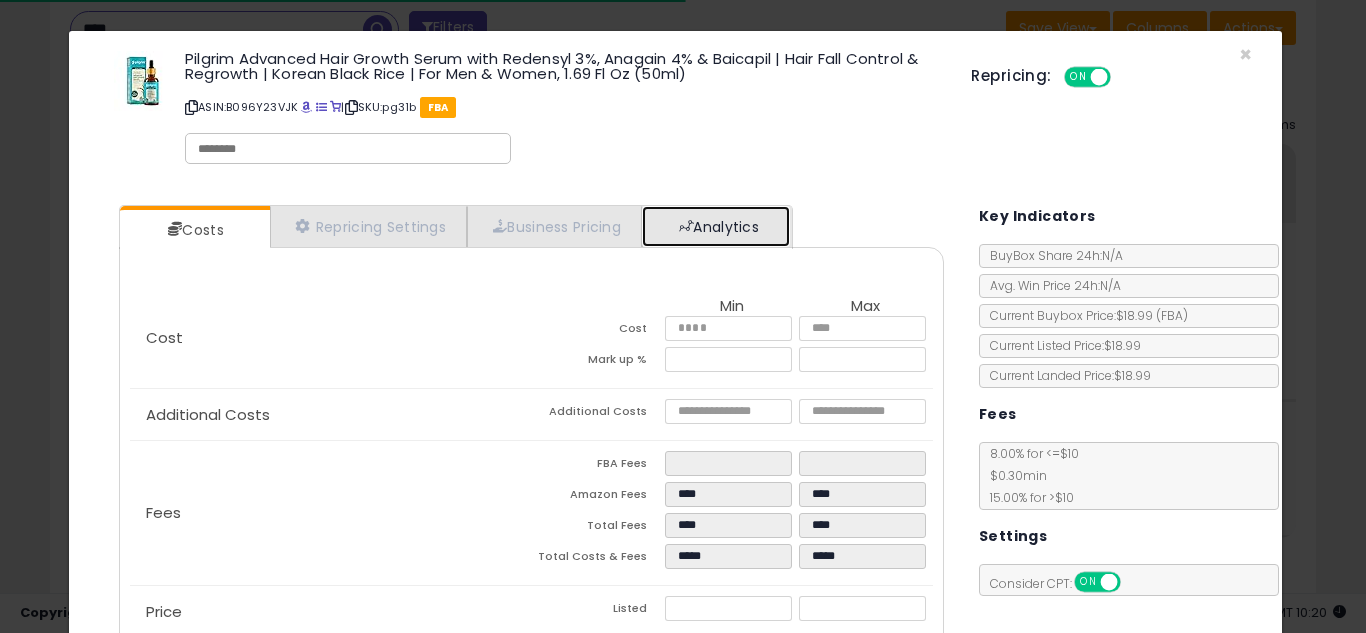click on "Analytics" at bounding box center [716, 226] 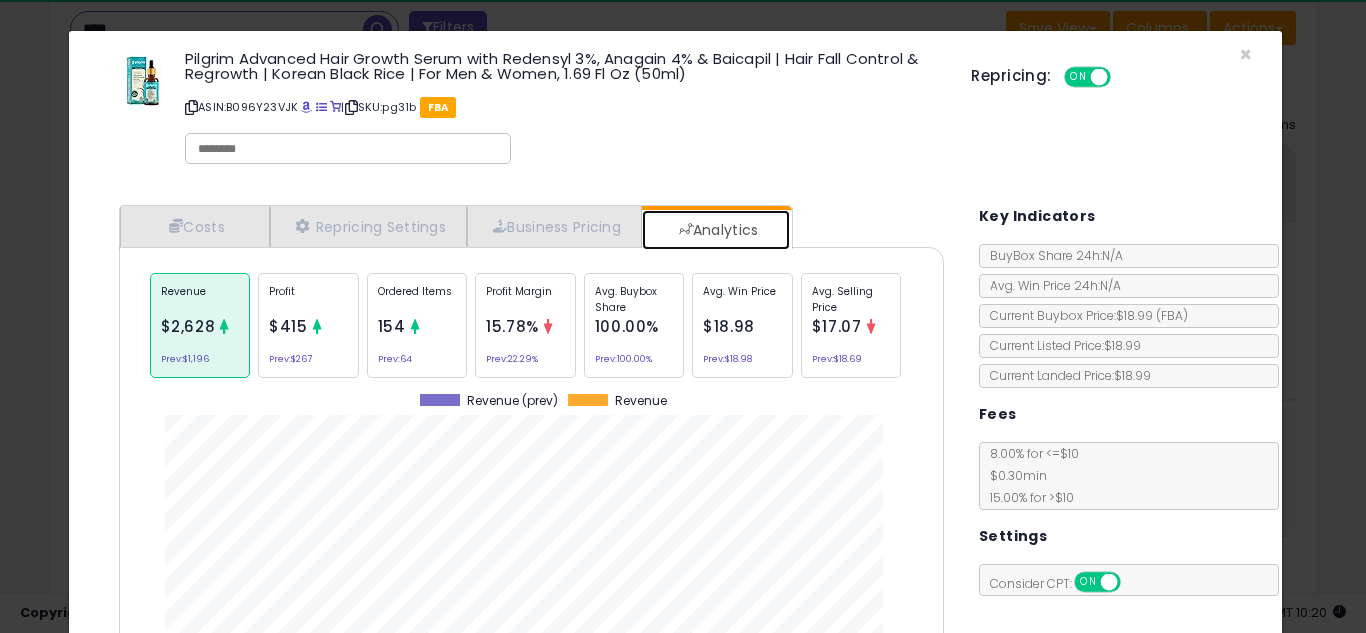 scroll, scrollTop: 999384, scrollLeft: 999145, axis: both 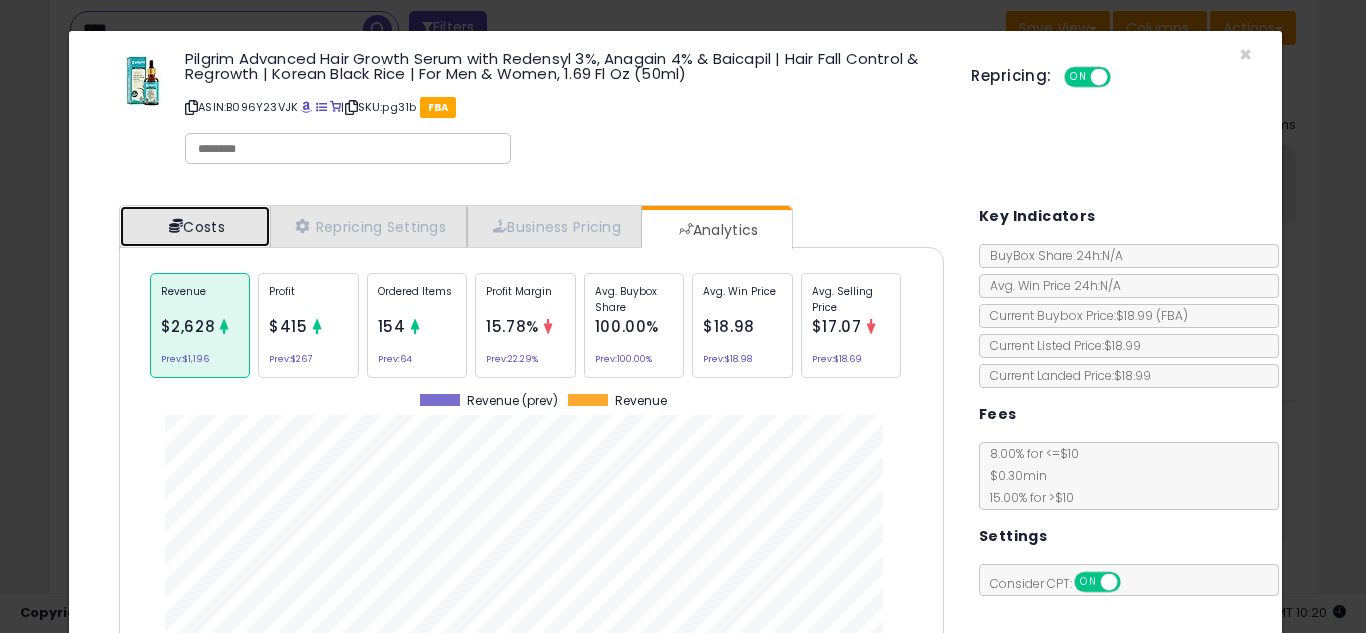 click on "Costs" at bounding box center (195, 226) 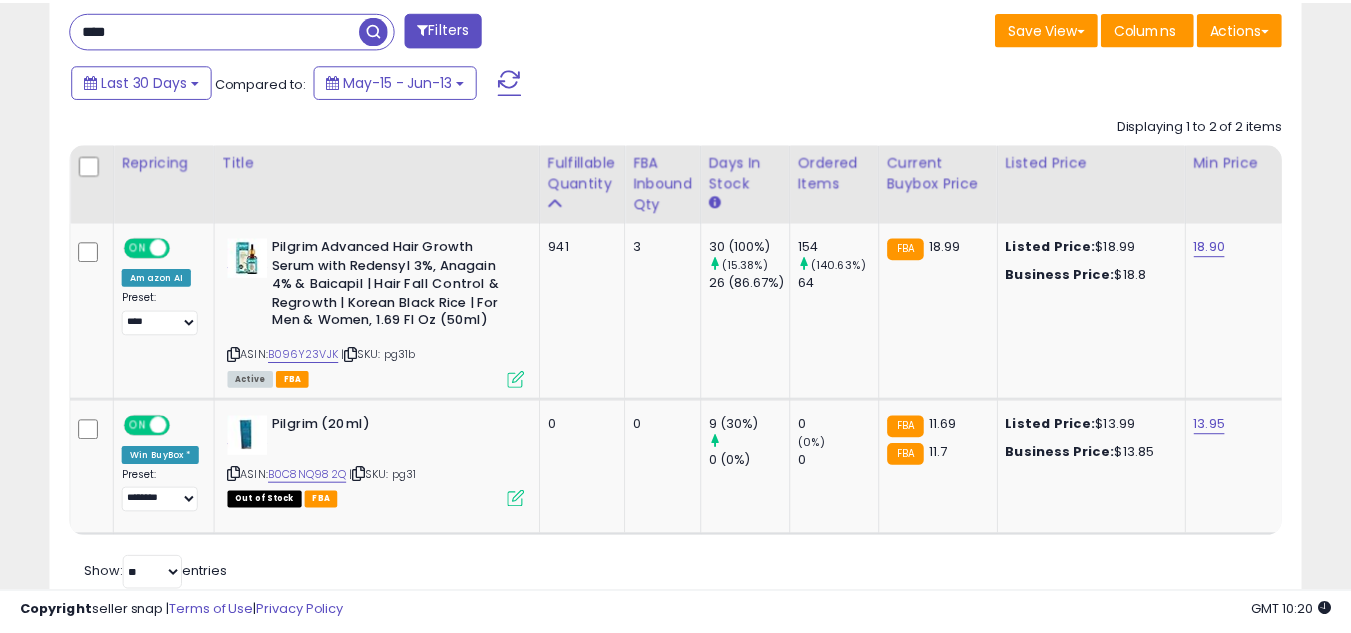 scroll, scrollTop: 410, scrollLeft: 724, axis: both 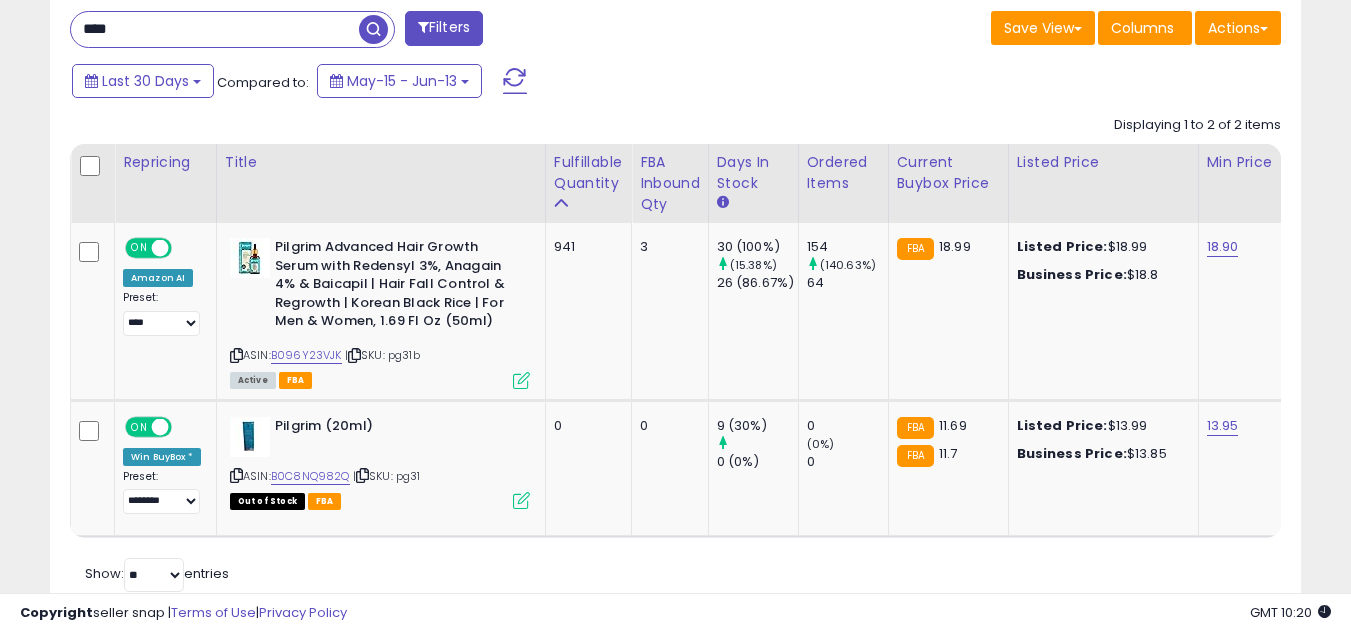 click on "Last 30 Days
Compared to:
May-15 - Jun-13" at bounding box center [521, 83] 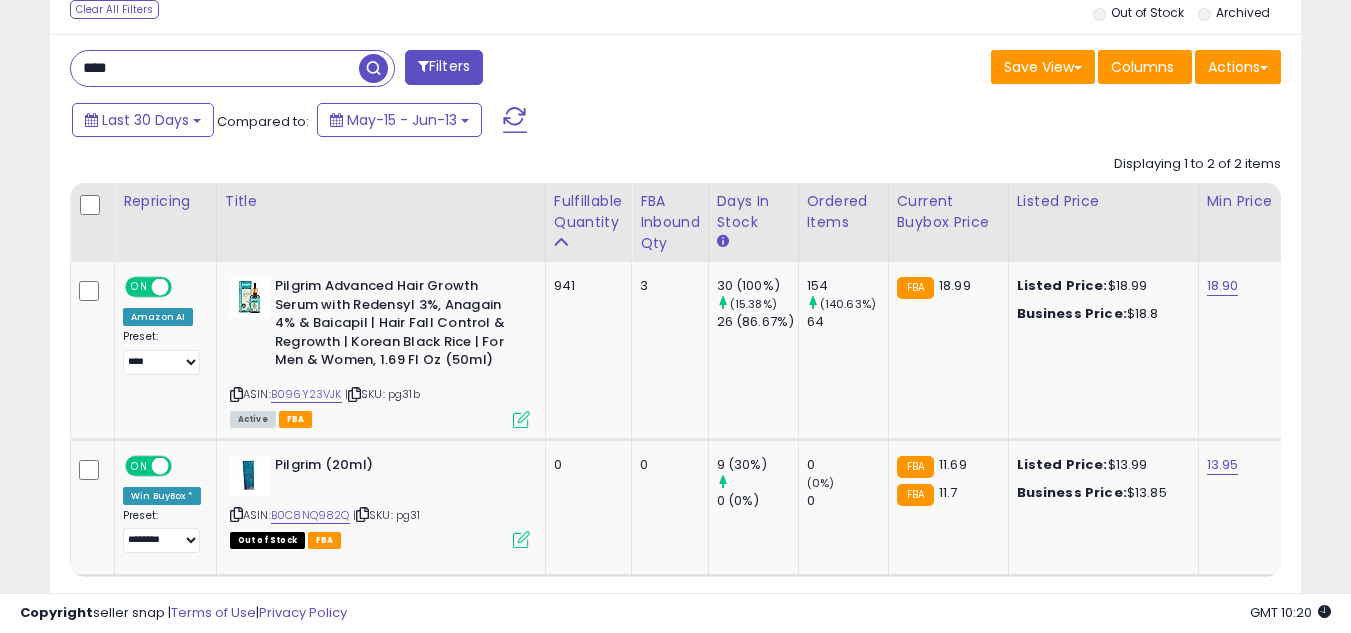 scroll, scrollTop: 787, scrollLeft: 0, axis: vertical 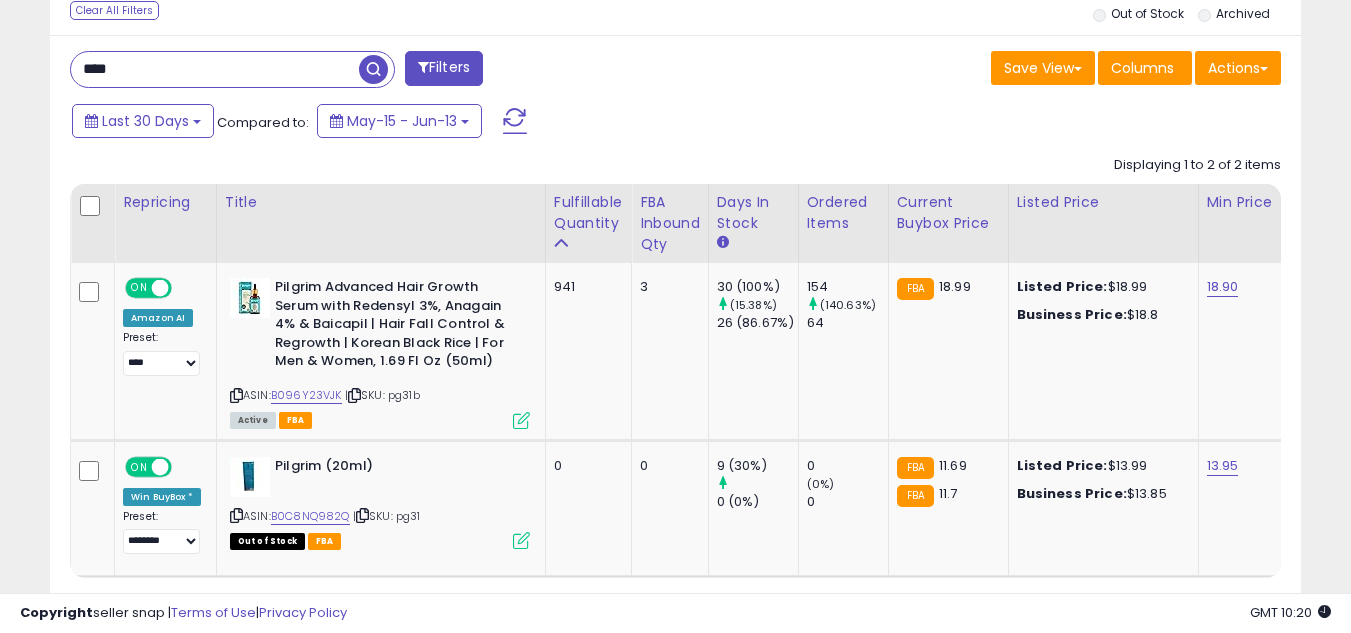 click on "****" at bounding box center (215, 69) 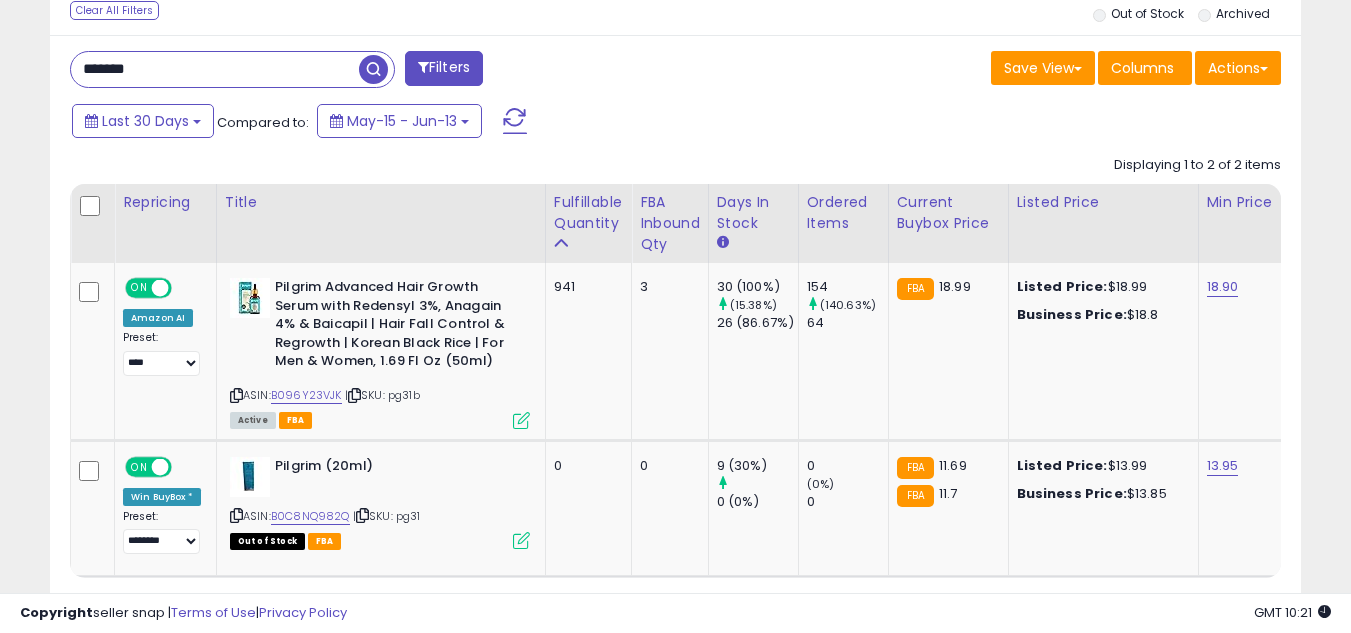 type on "*******" 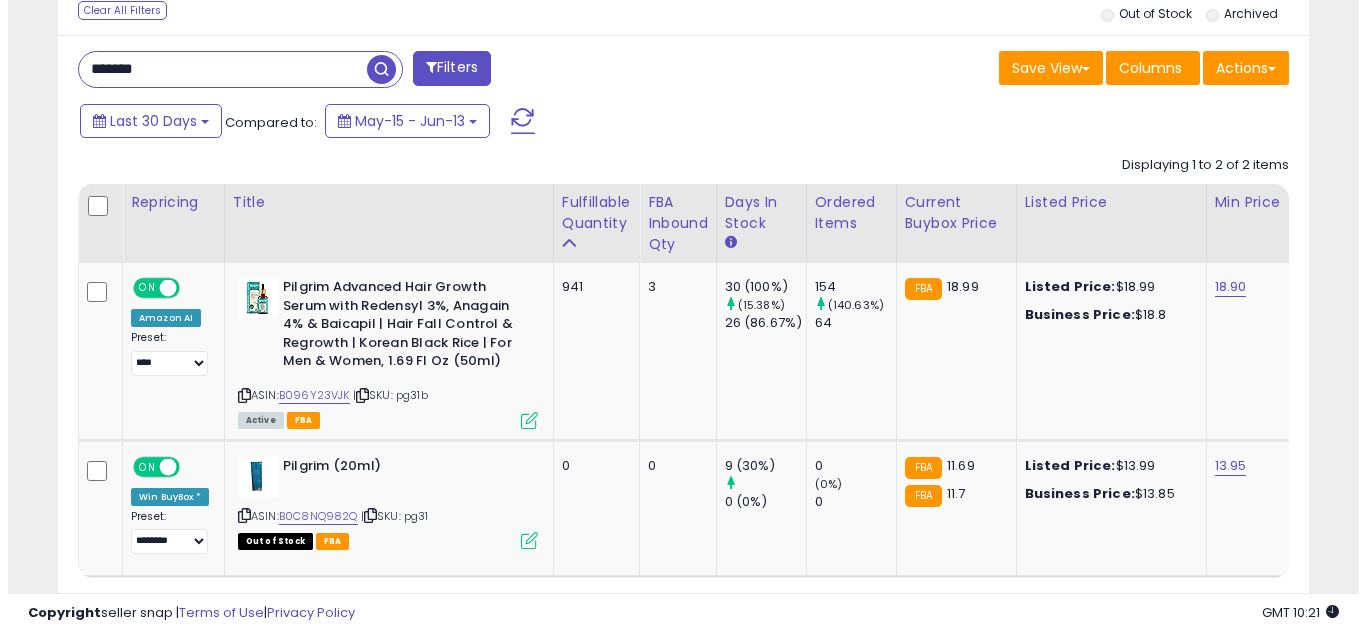 scroll, scrollTop: 587, scrollLeft: 0, axis: vertical 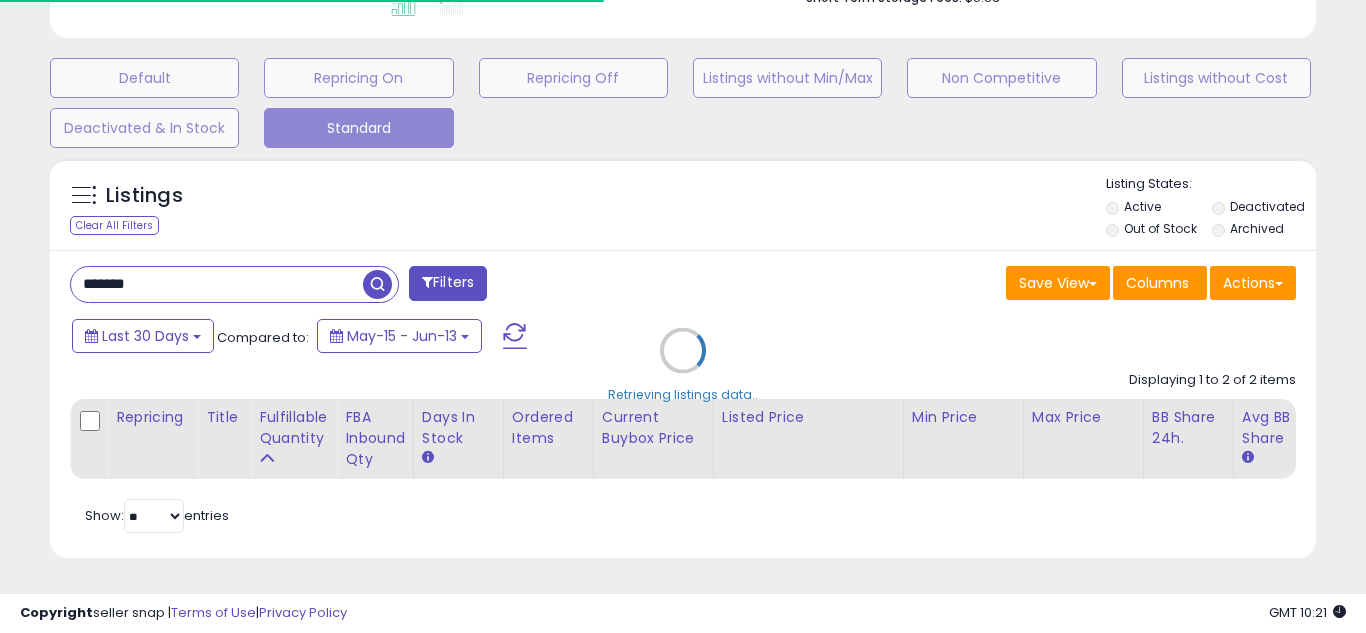 click on "Retrieving listings data.." at bounding box center [683, 365] 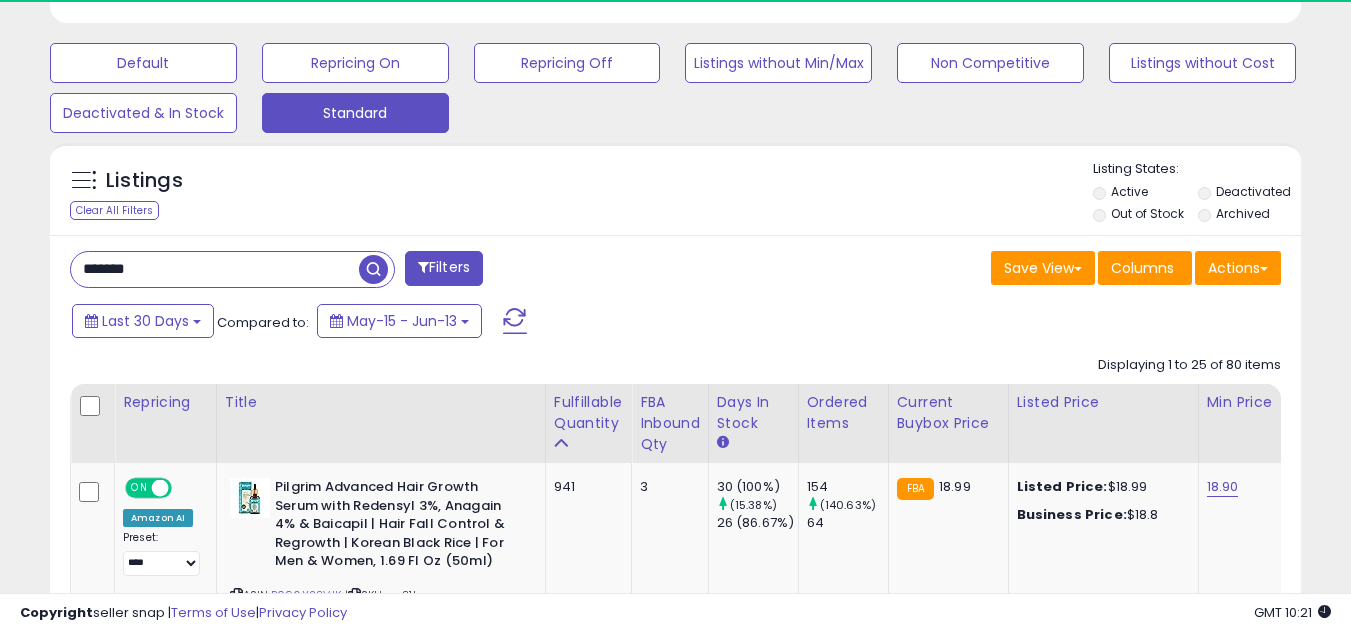scroll, scrollTop: 410, scrollLeft: 724, axis: both 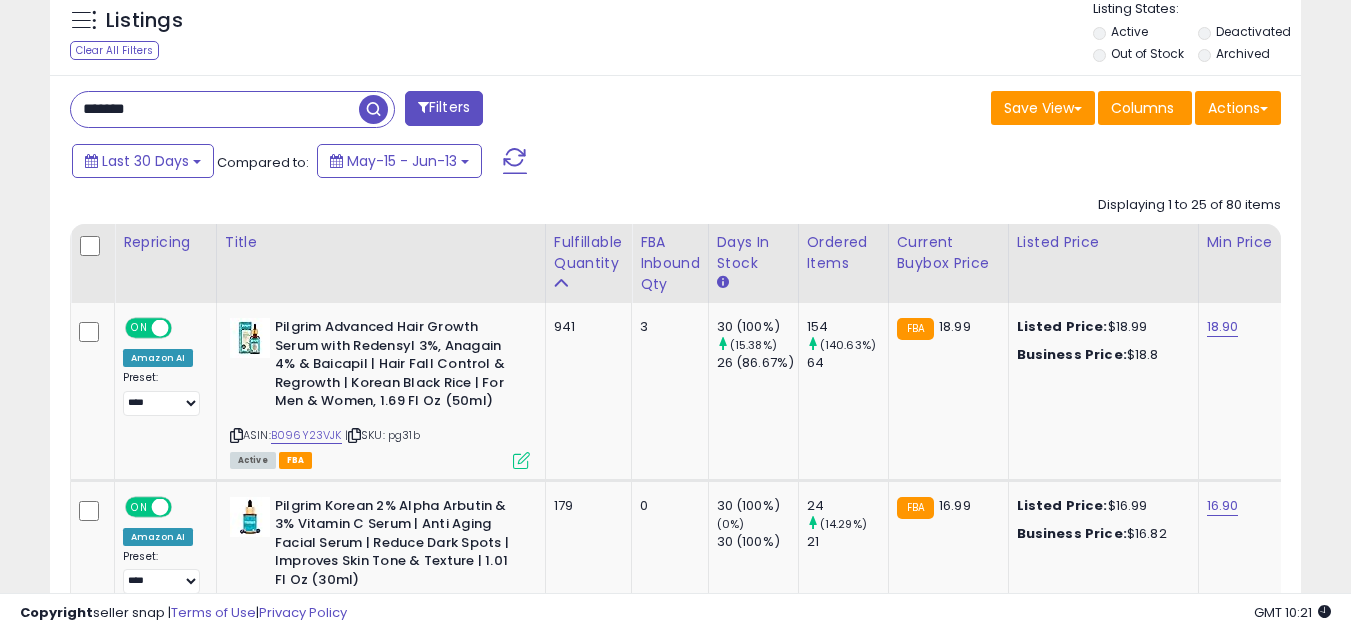click on "*******" at bounding box center [215, 109] 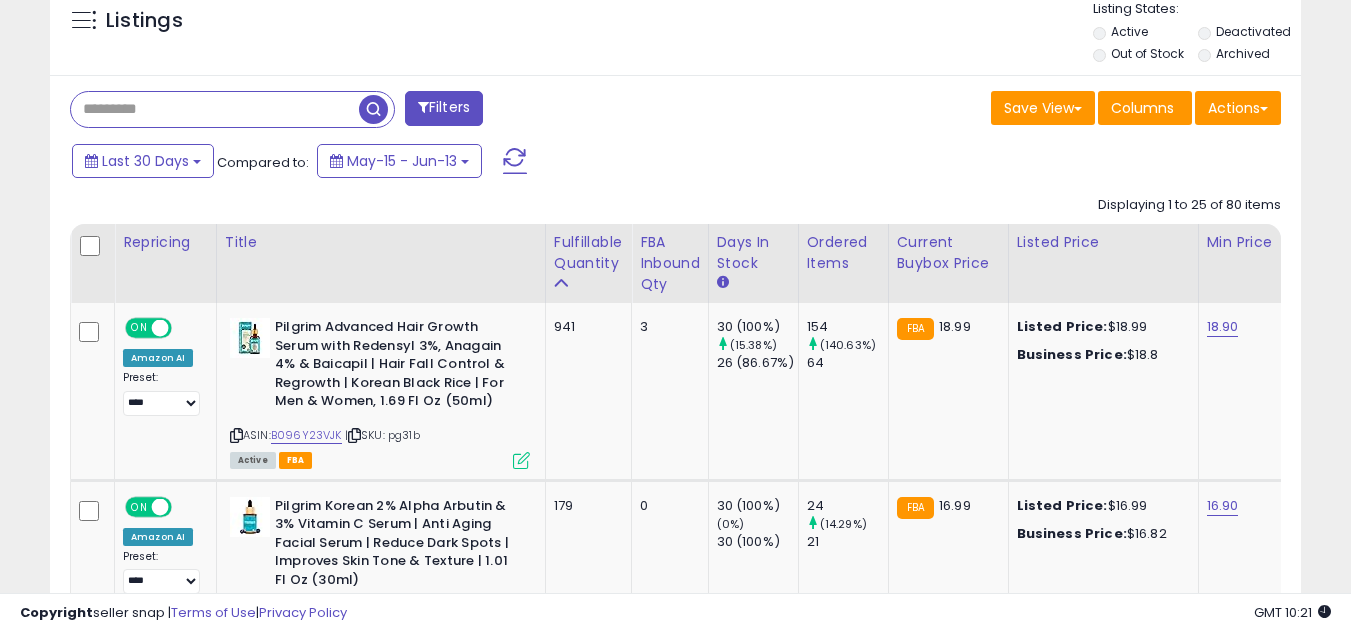 type 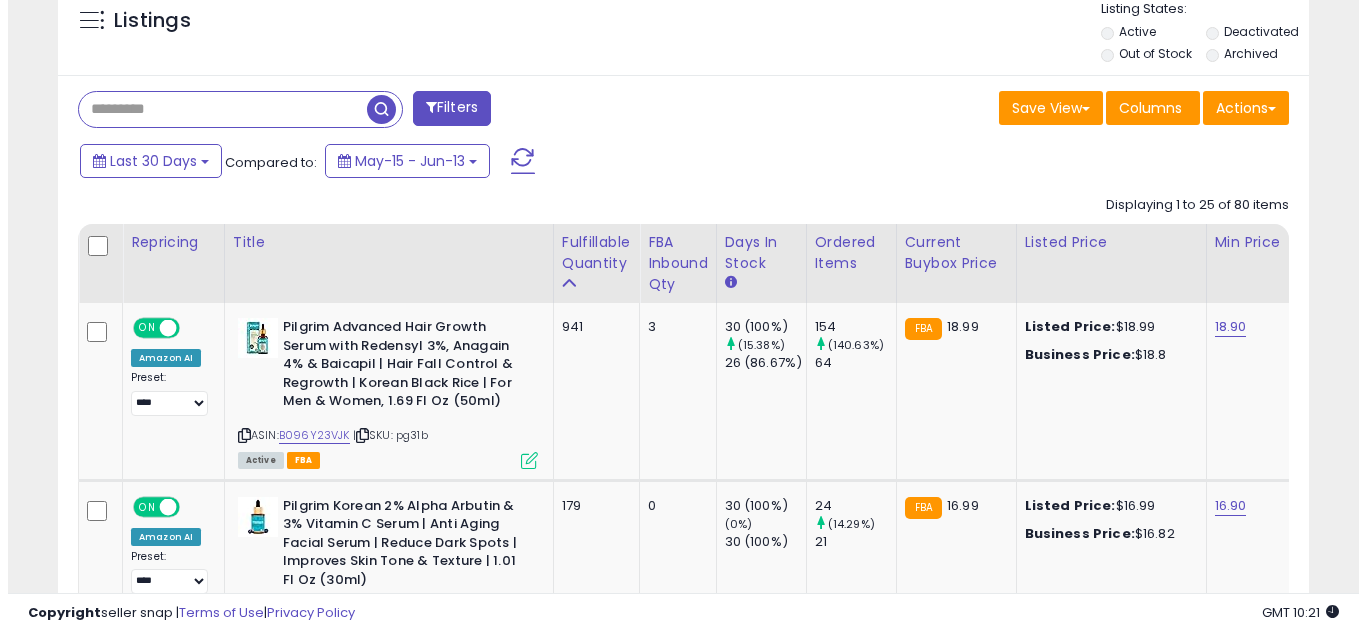 scroll, scrollTop: 607, scrollLeft: 0, axis: vertical 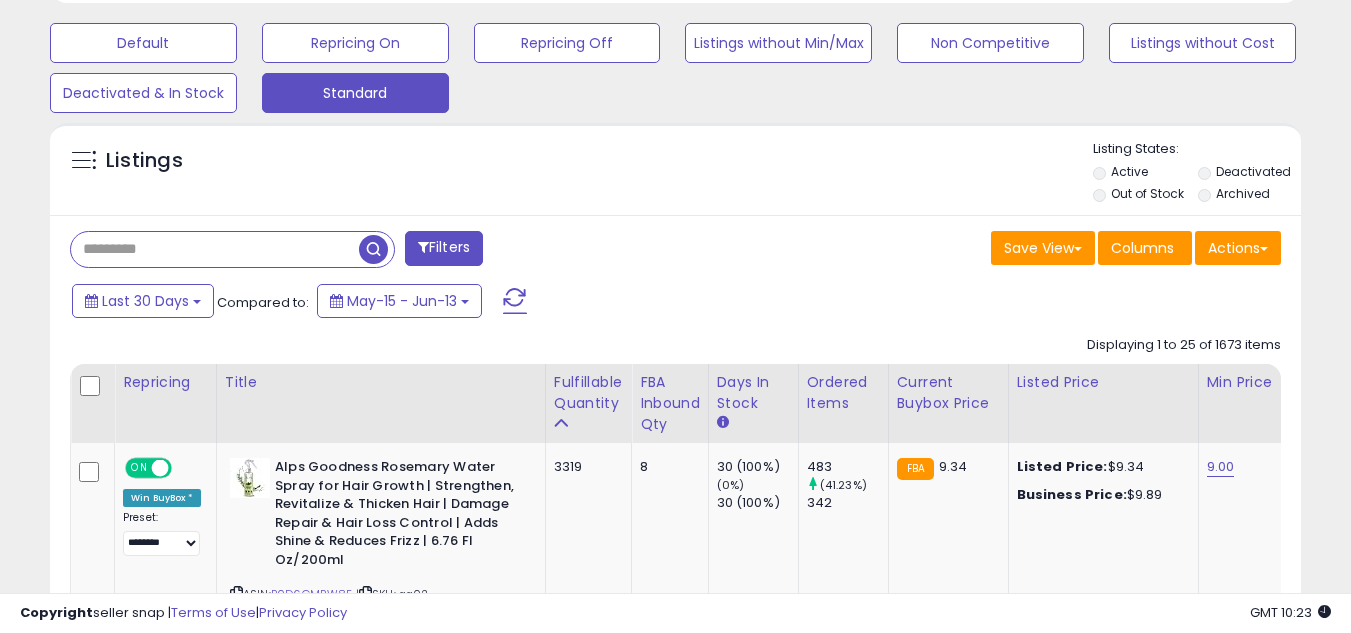 click on "Filters" at bounding box center [365, 251] 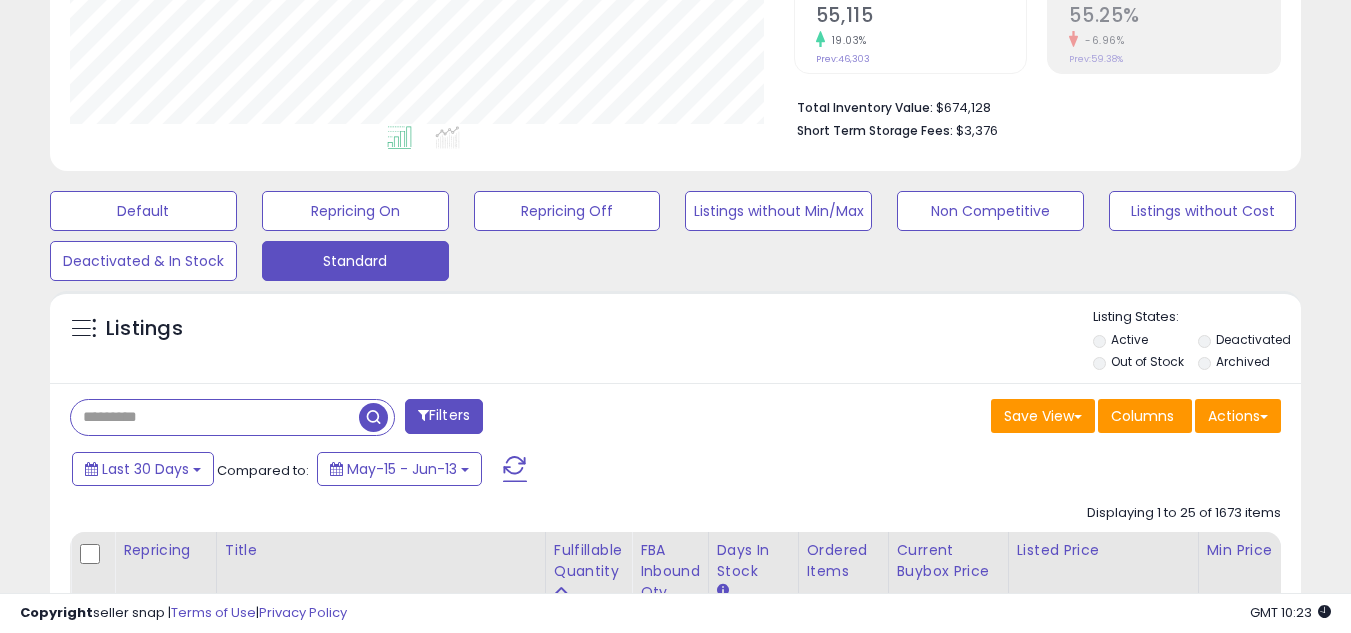 scroll, scrollTop: 440, scrollLeft: 0, axis: vertical 